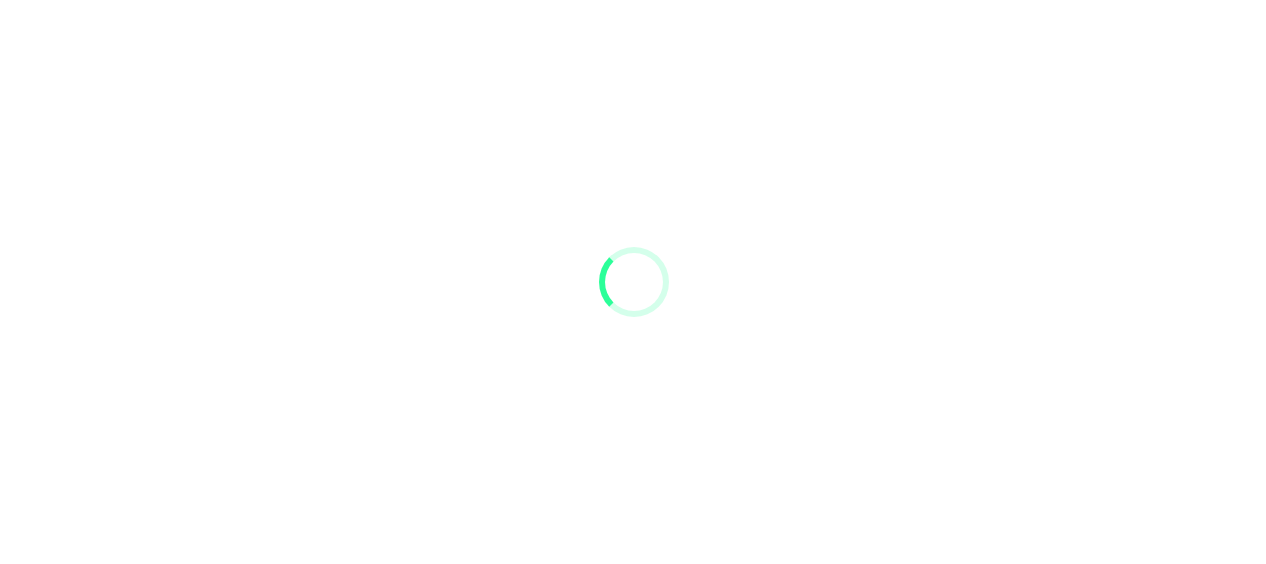 scroll, scrollTop: 0, scrollLeft: 0, axis: both 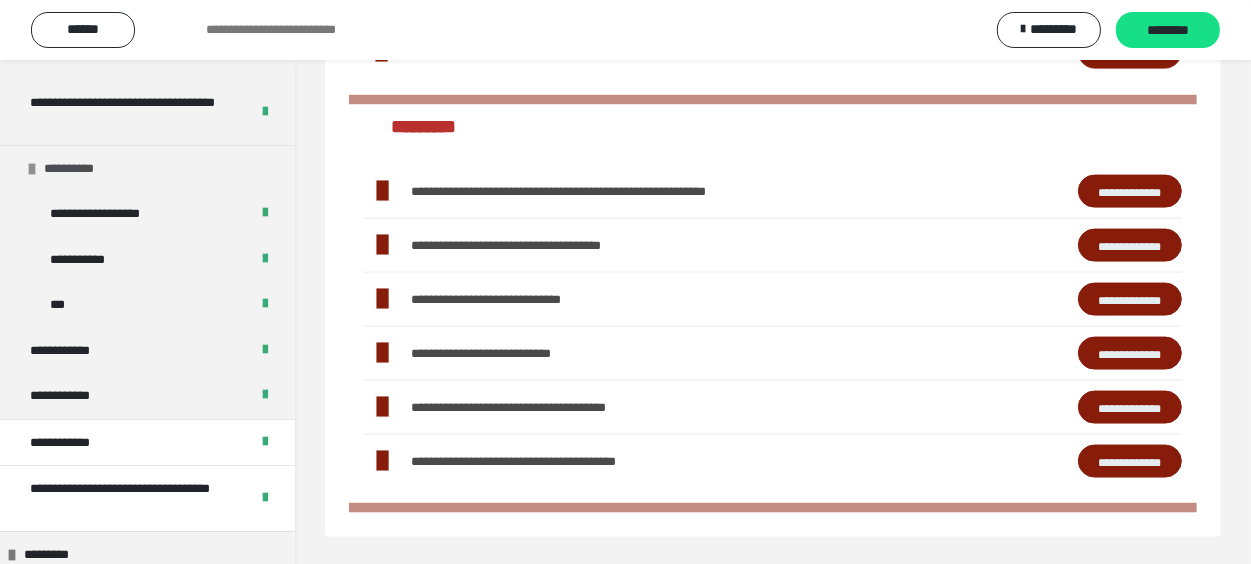 click at bounding box center (32, 169) 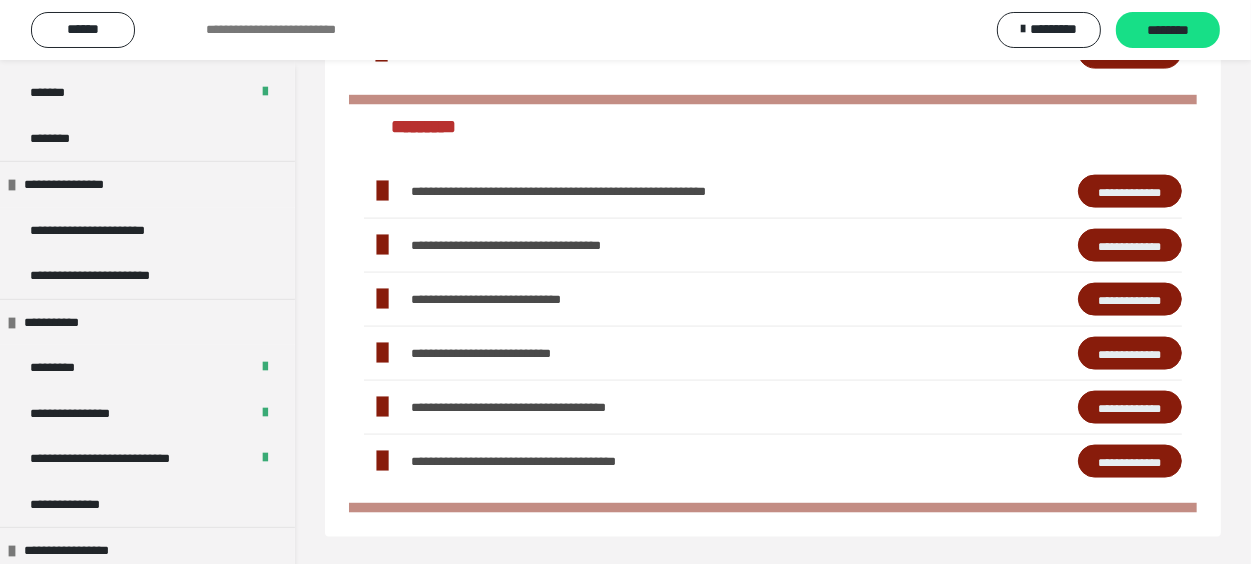 scroll, scrollTop: 1200, scrollLeft: 0, axis: vertical 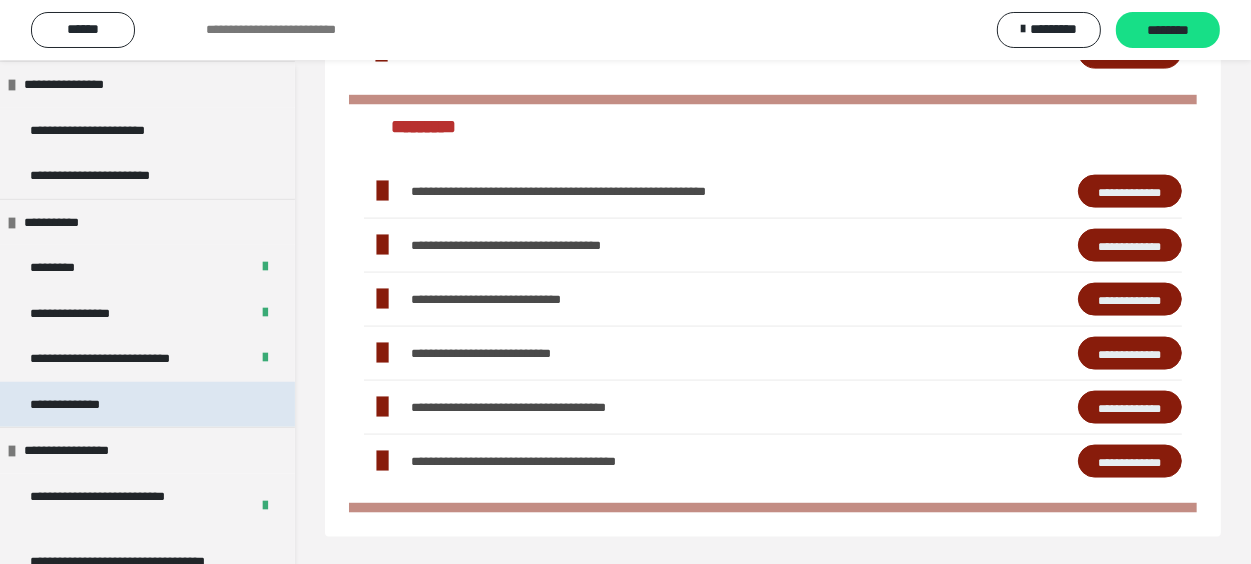 click on "**********" at bounding box center (89, 405) 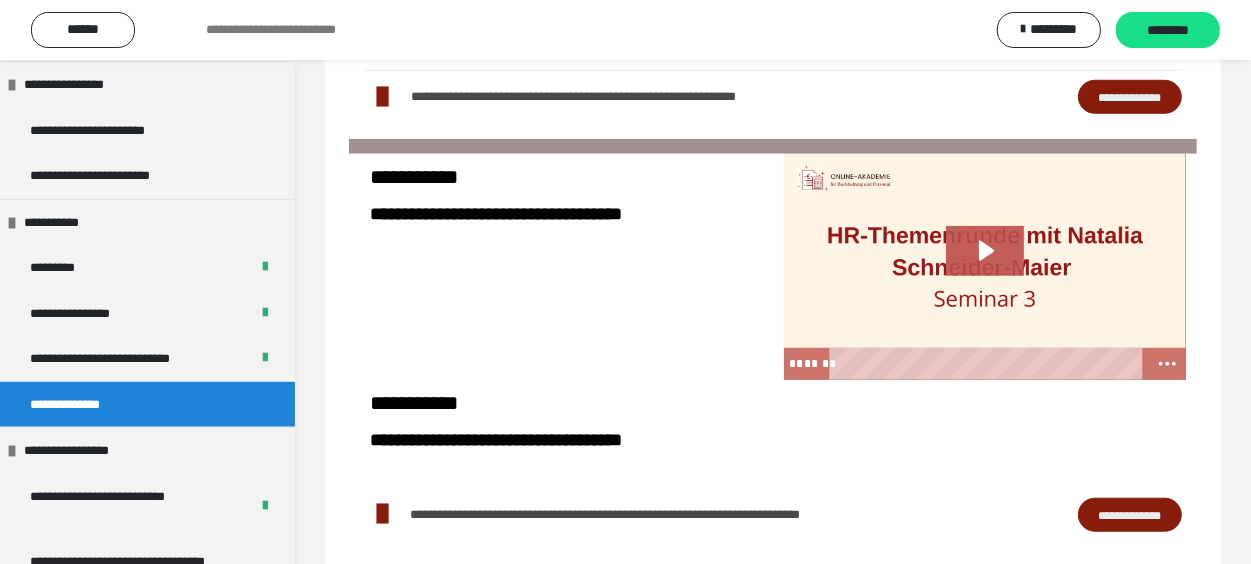 scroll, scrollTop: 1347, scrollLeft: 0, axis: vertical 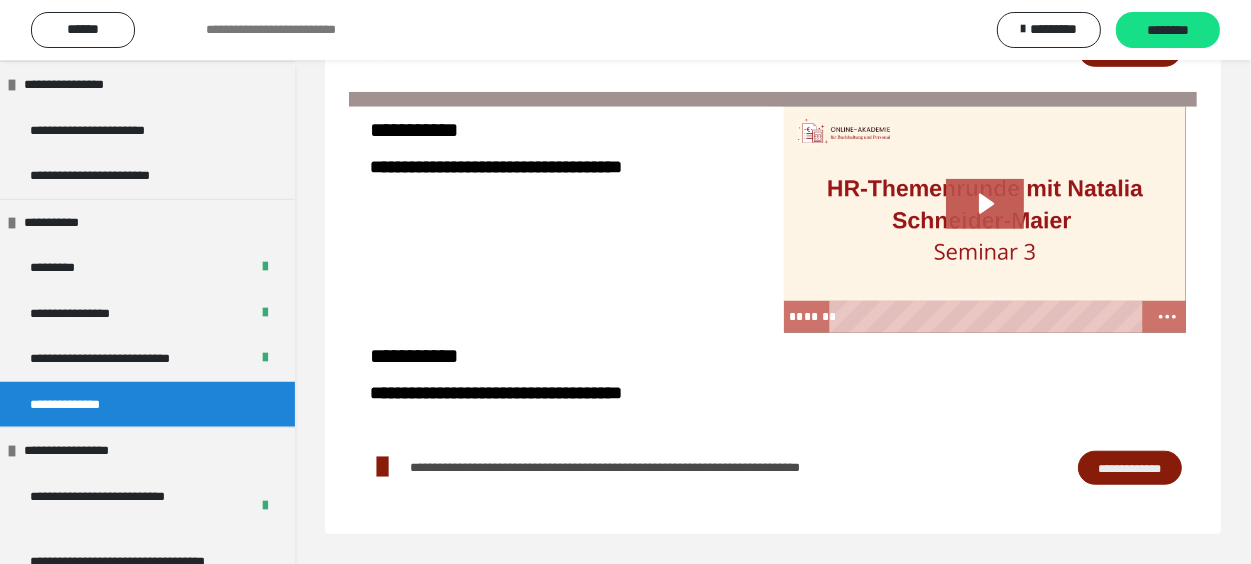 click on "**********" at bounding box center [1130, 468] 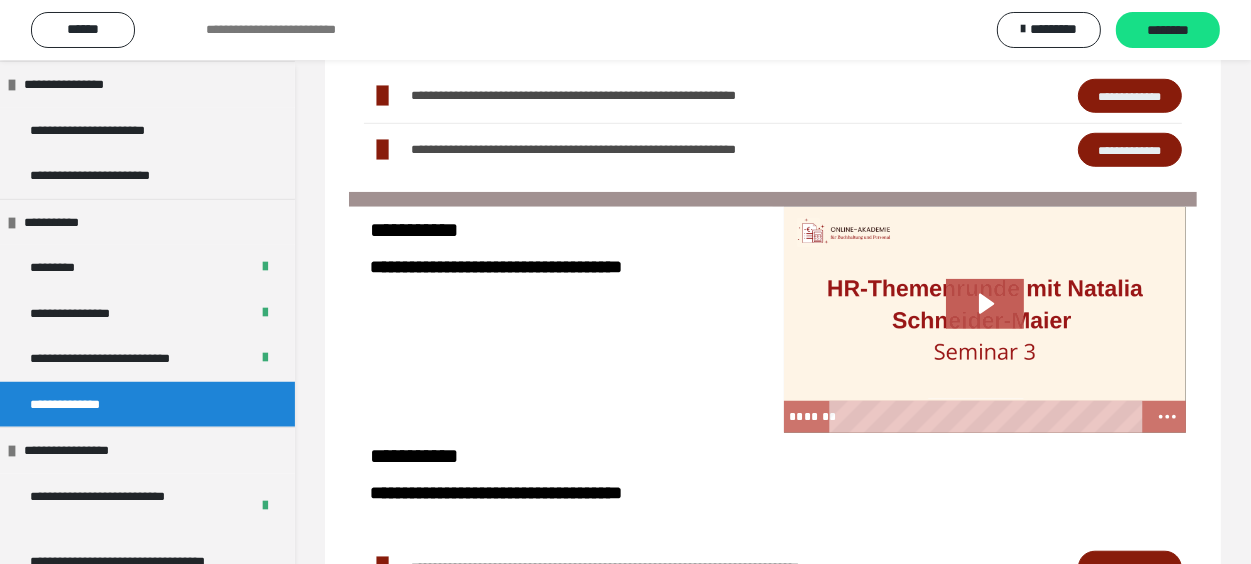 scroll, scrollTop: 1347, scrollLeft: 0, axis: vertical 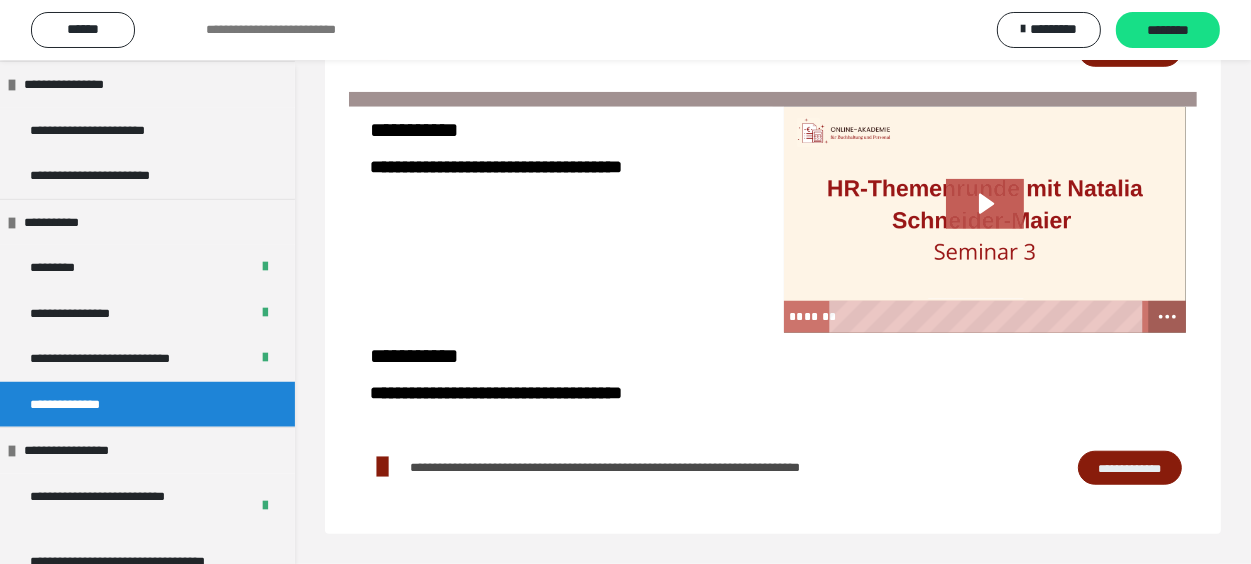 click 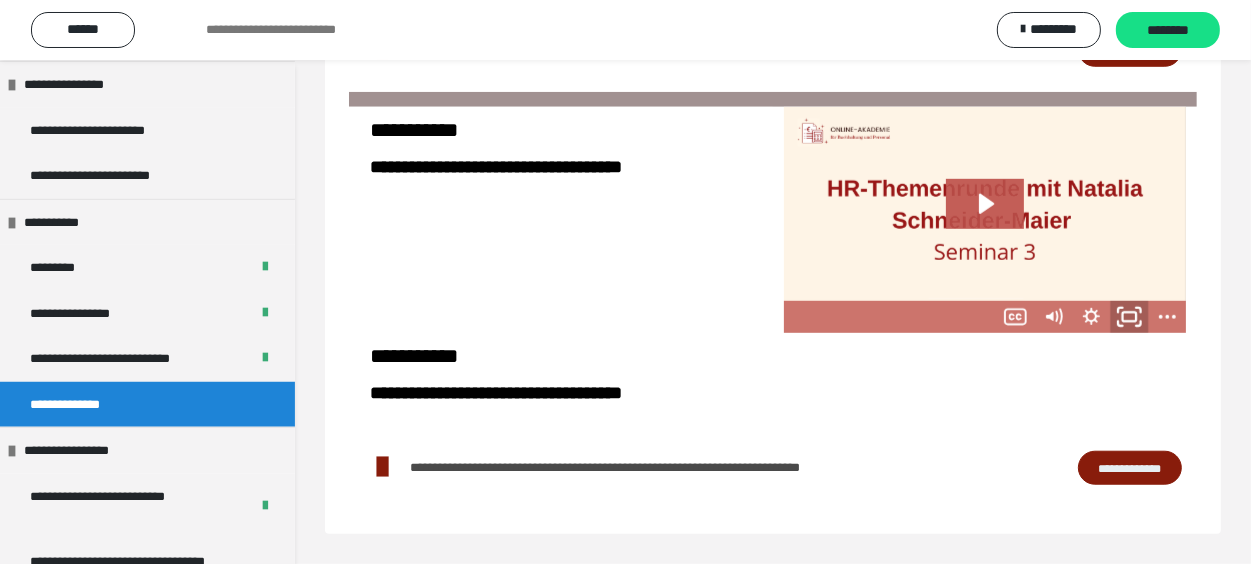 click 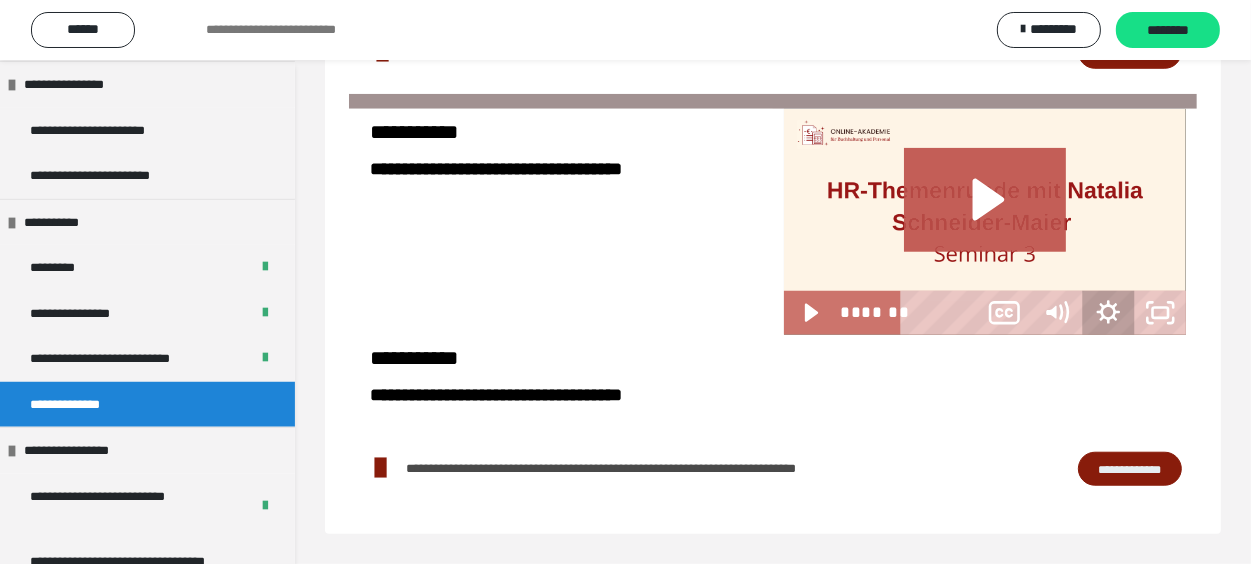 scroll, scrollTop: 1229, scrollLeft: 0, axis: vertical 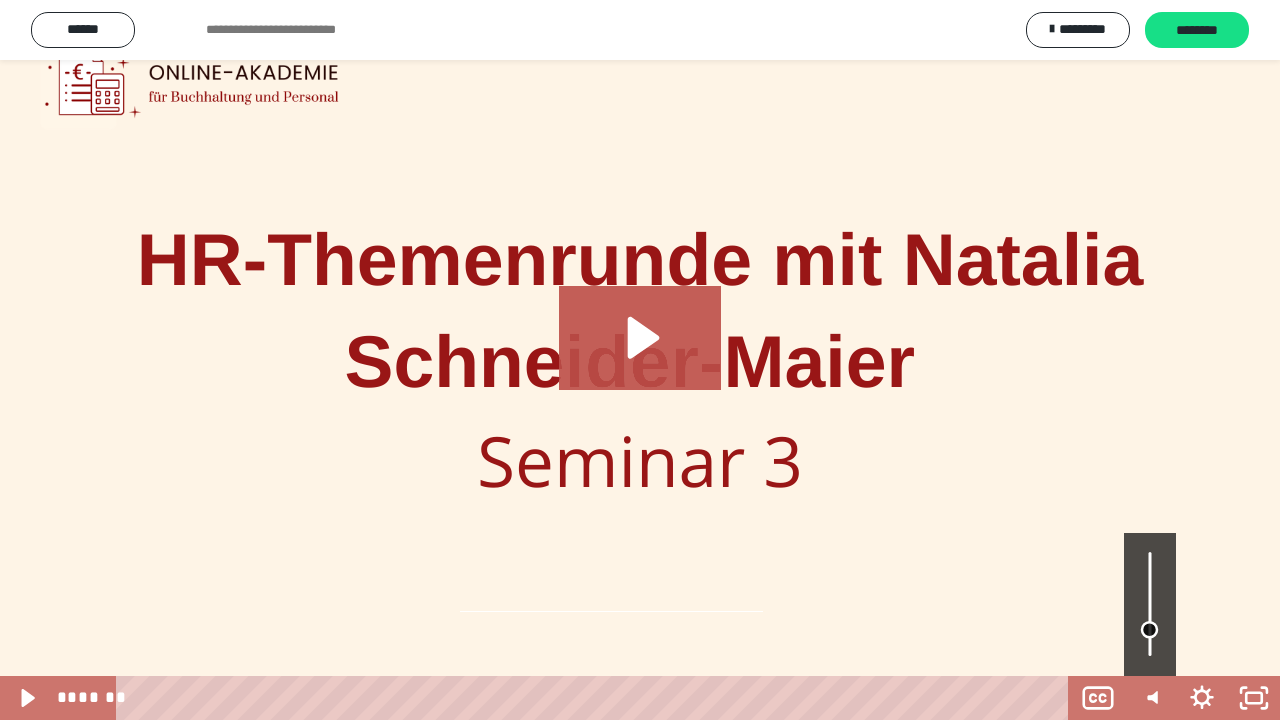 drag, startPoint x: 1150, startPoint y: 575, endPoint x: 1163, endPoint y: 630, distance: 56.515484 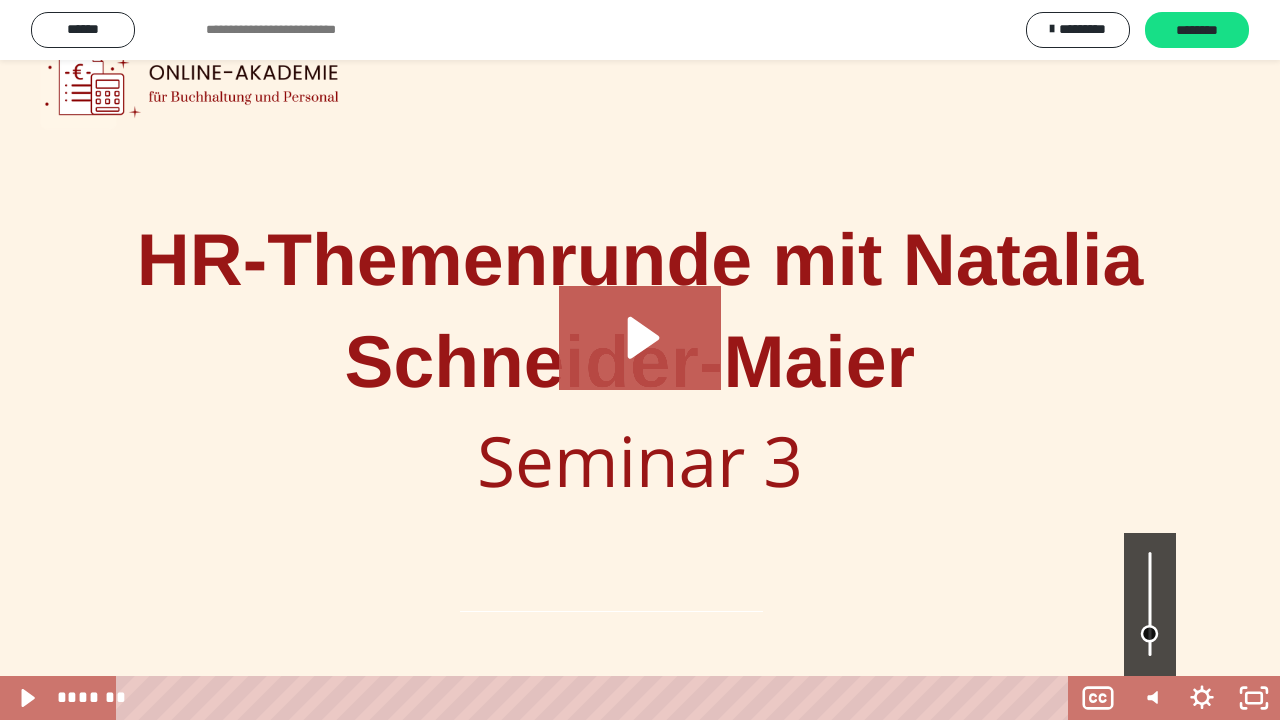 click at bounding box center (1150, 634) 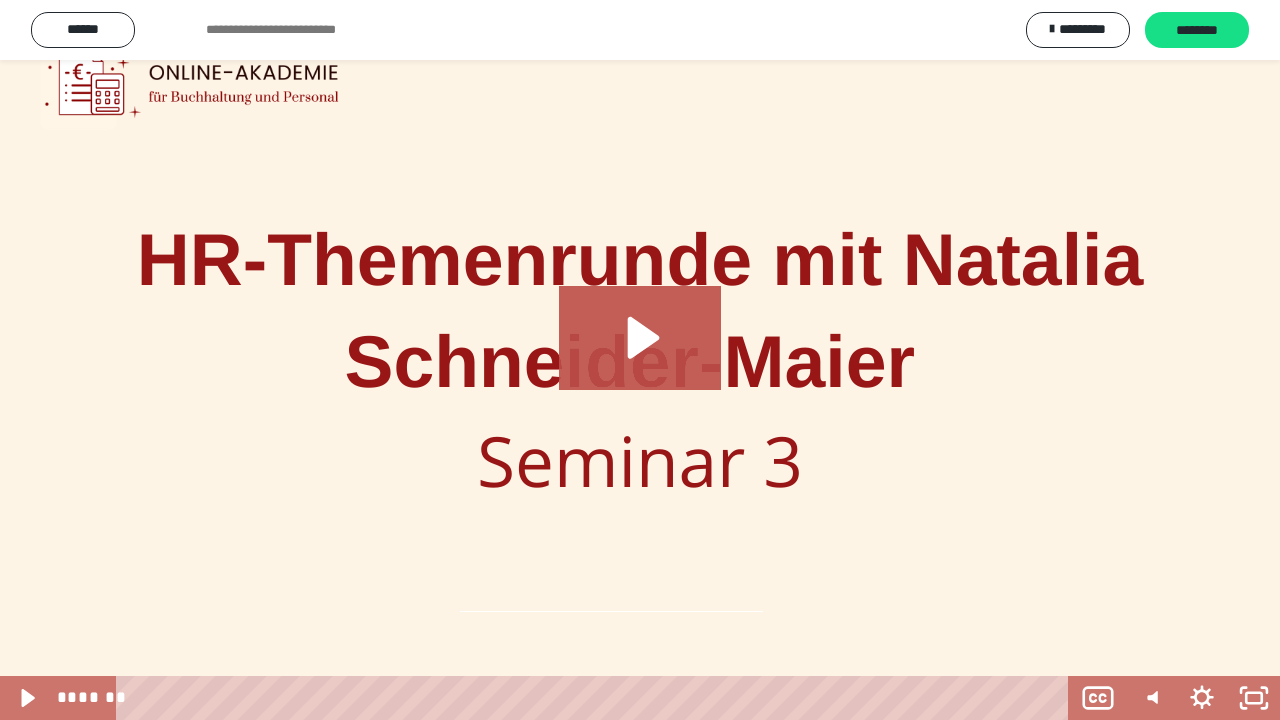 click at bounding box center [640, 360] 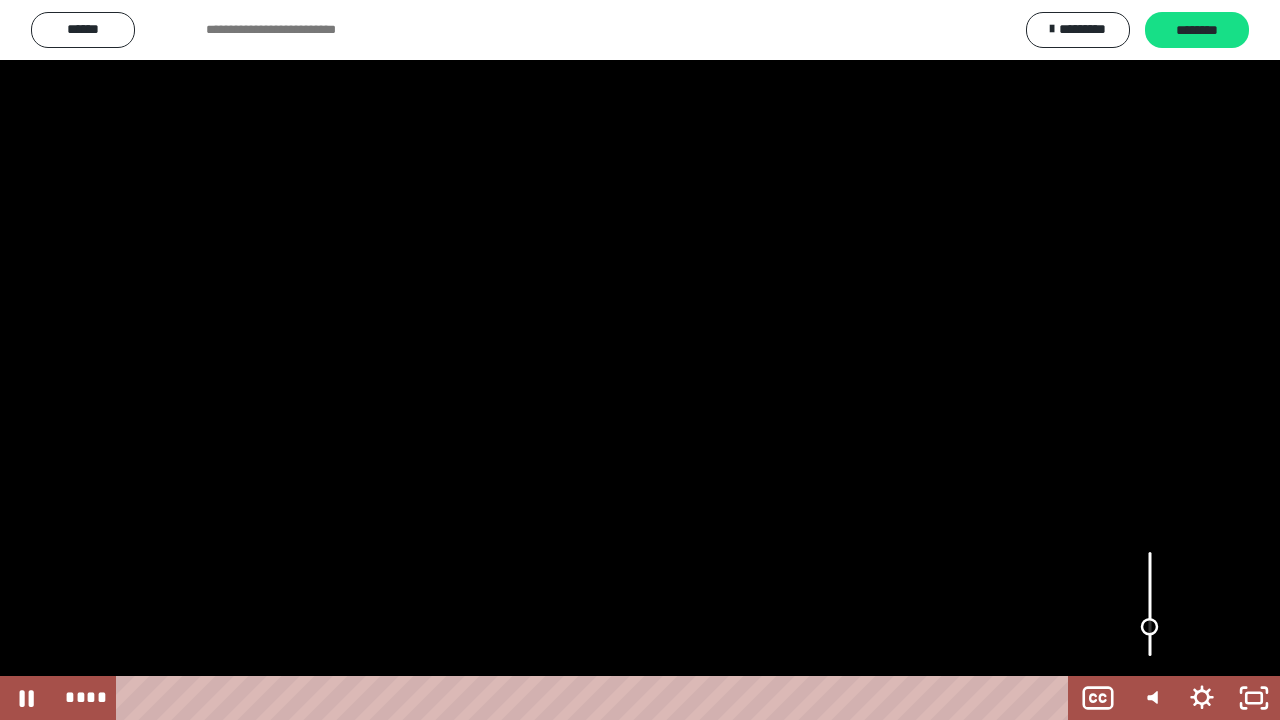 click at bounding box center [1150, 627] 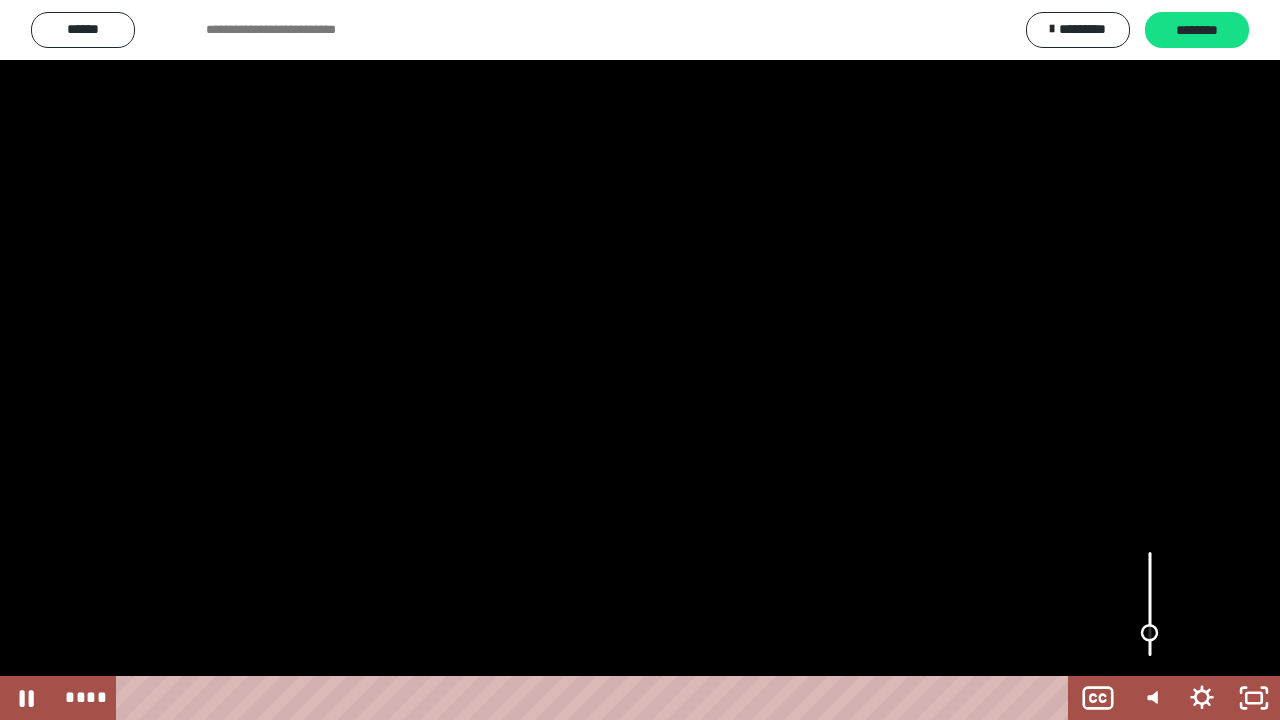 click at bounding box center (1150, 633) 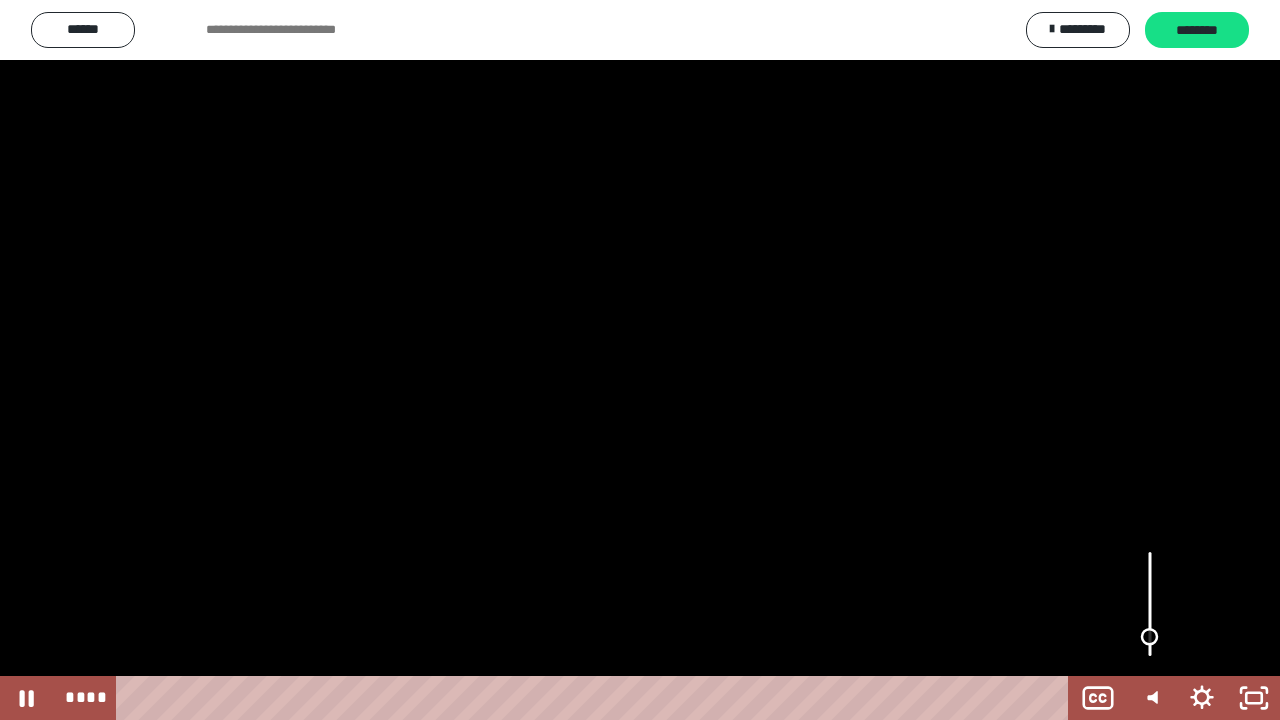 click at bounding box center [1150, 637] 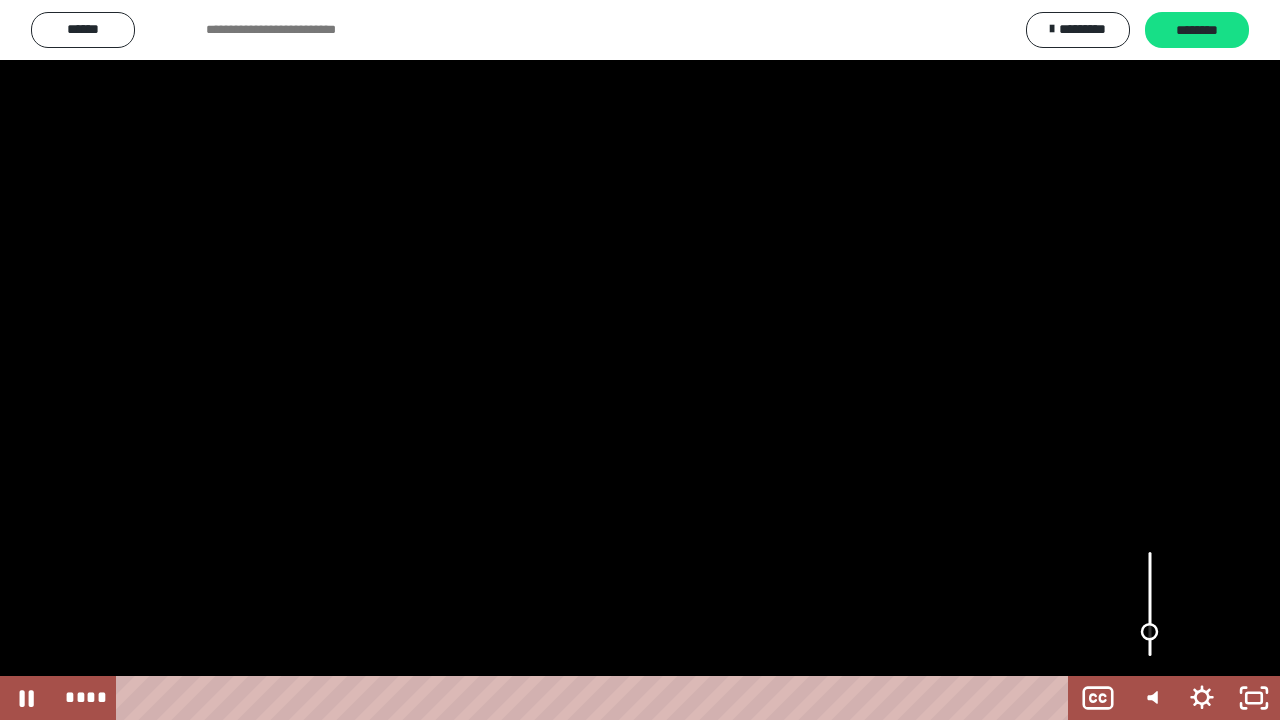 click at bounding box center [1150, 632] 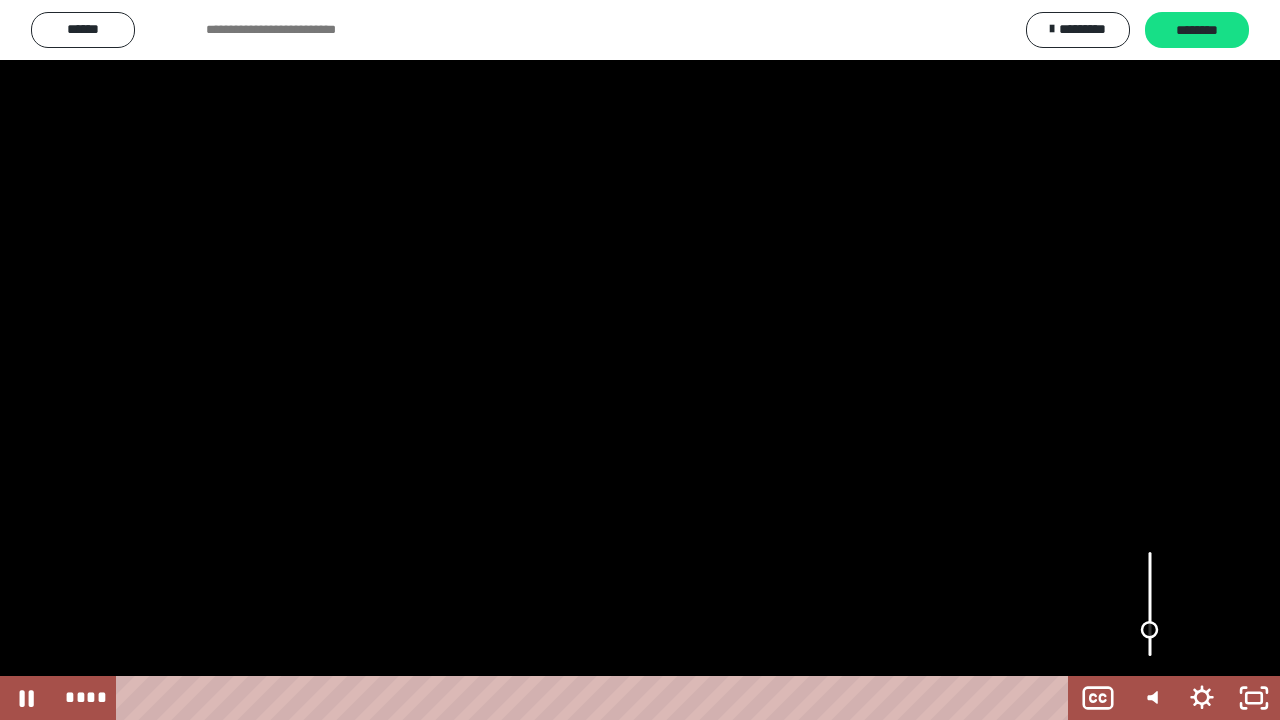 click at bounding box center [1150, 630] 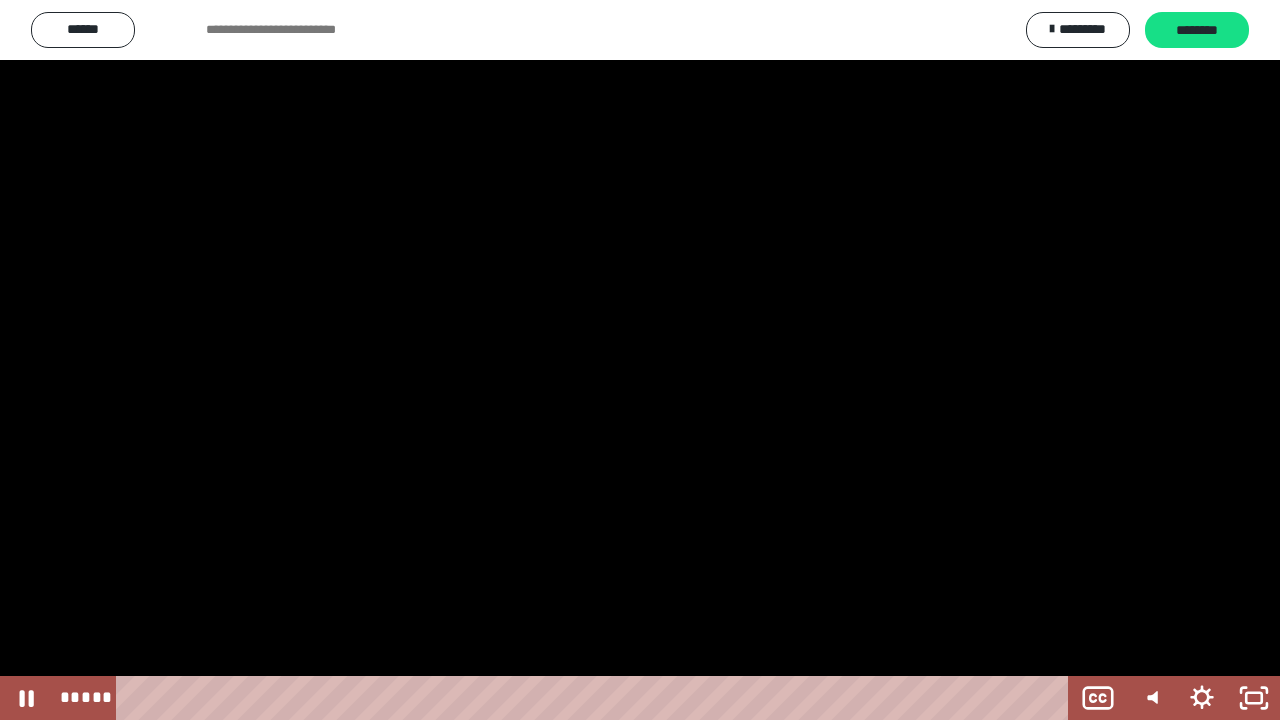 click at bounding box center (640, 360) 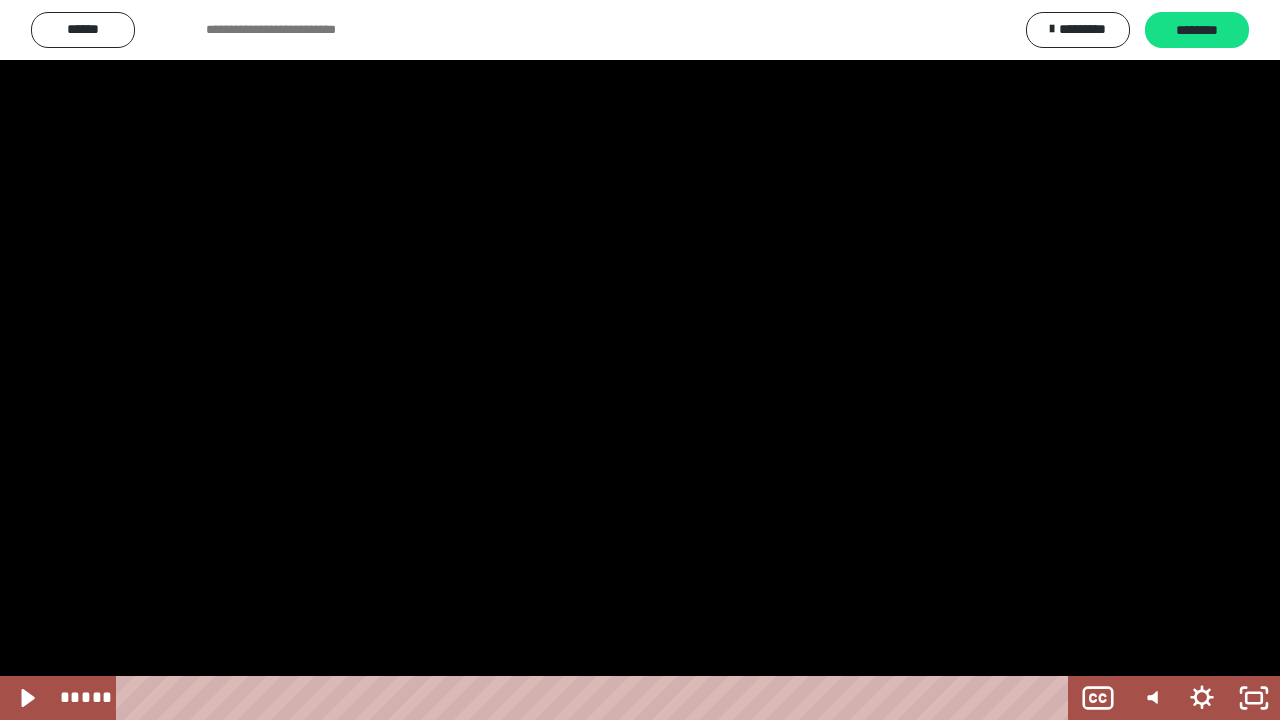 type 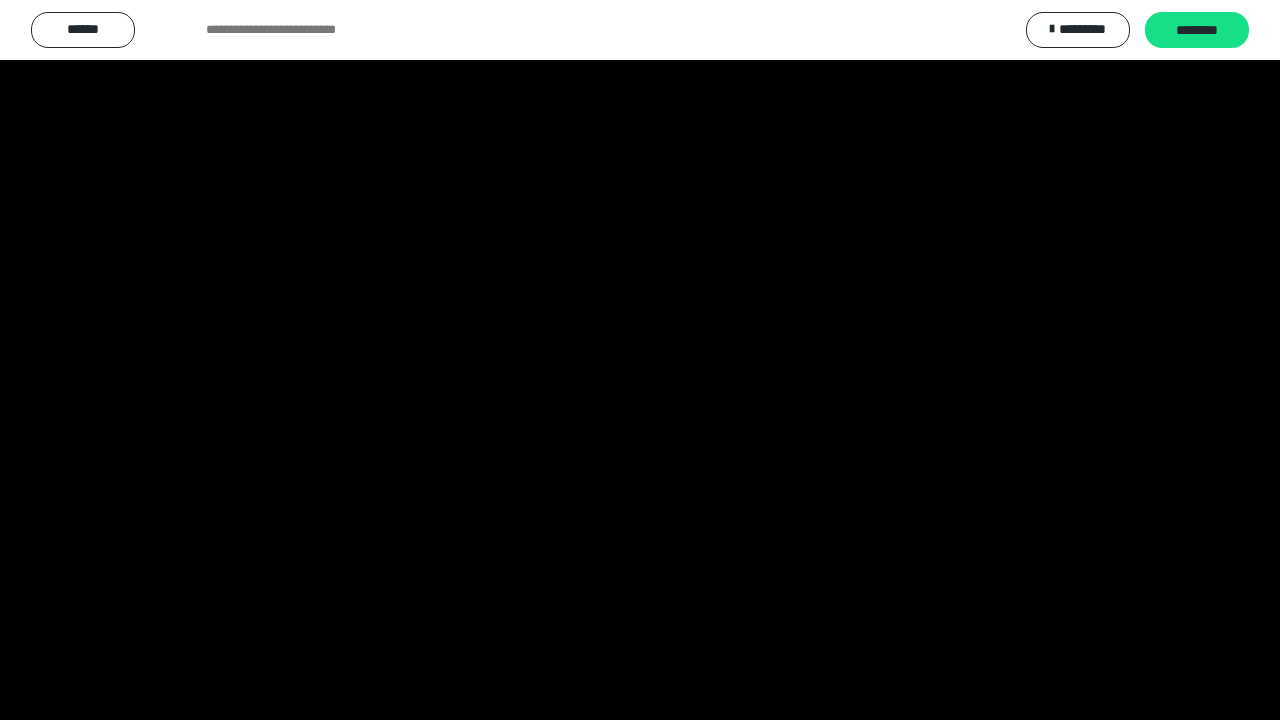drag, startPoint x: 966, startPoint y: 390, endPoint x: 984, endPoint y: 424, distance: 38.470768 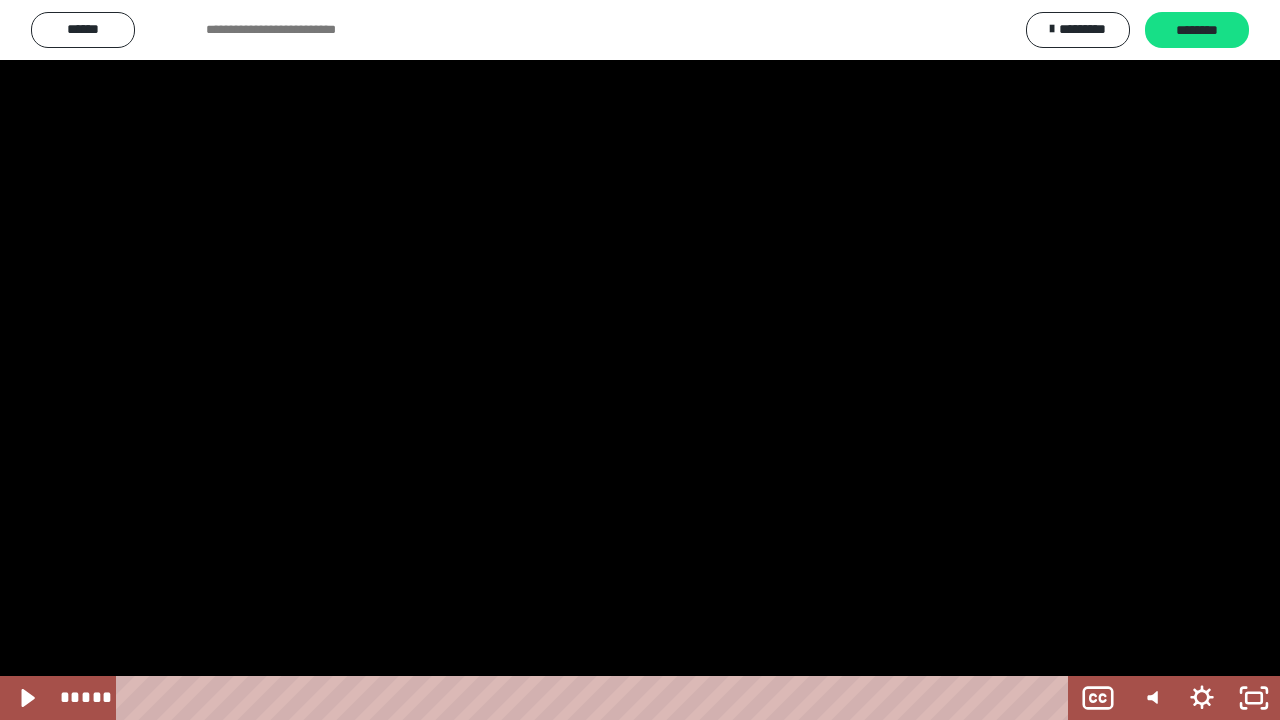 click at bounding box center [640, 360] 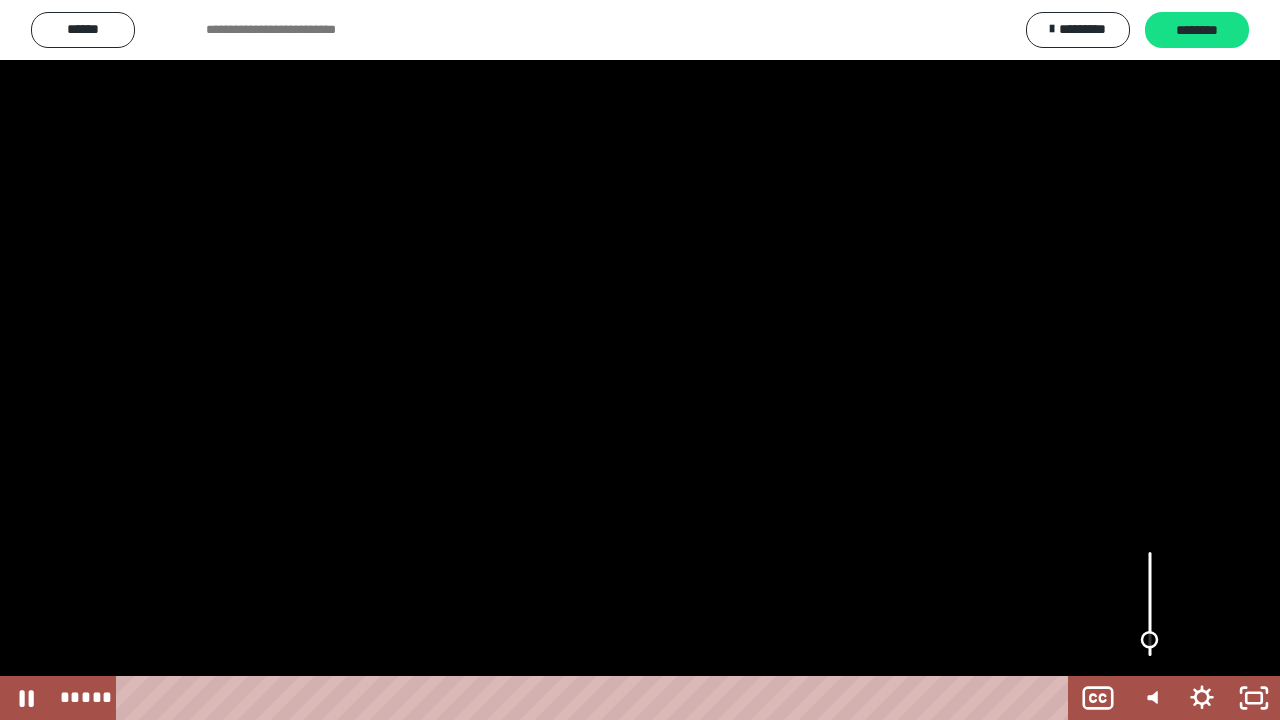 drag, startPoint x: 1151, startPoint y: 629, endPoint x: 1152, endPoint y: 640, distance: 11.045361 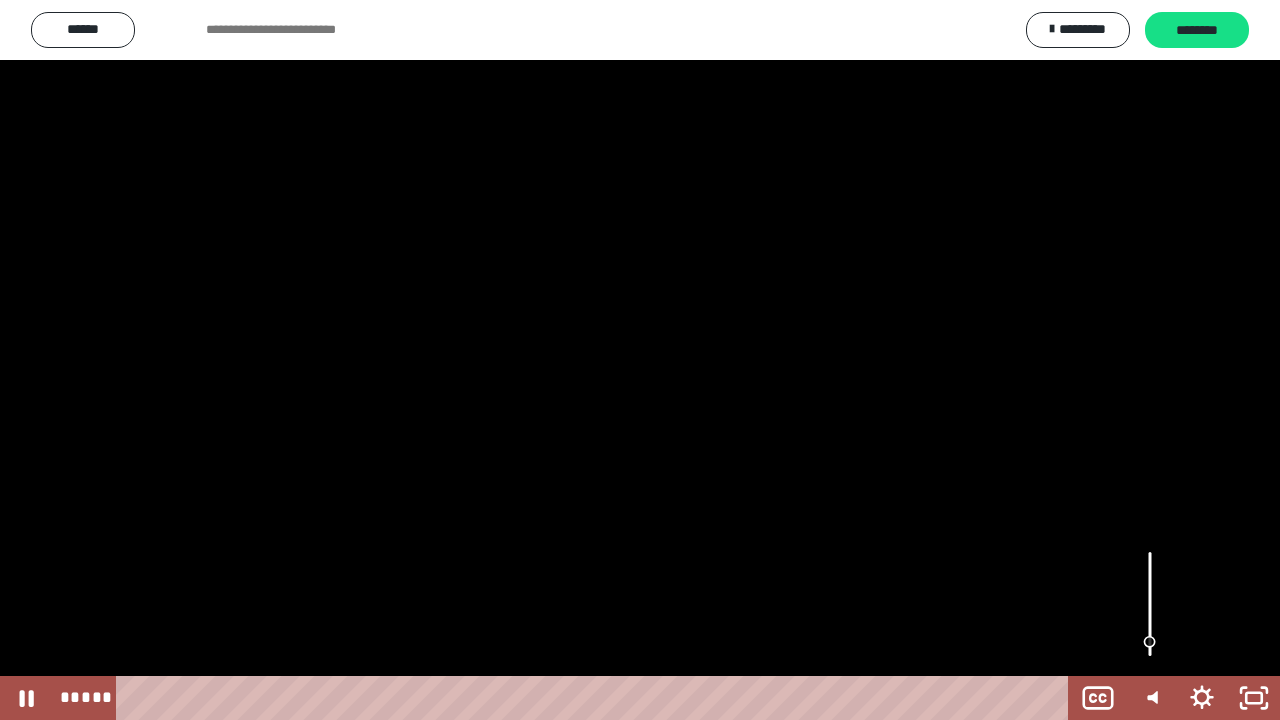 drag, startPoint x: 1107, startPoint y: 632, endPoint x: 1117, endPoint y: 600, distance: 33.526108 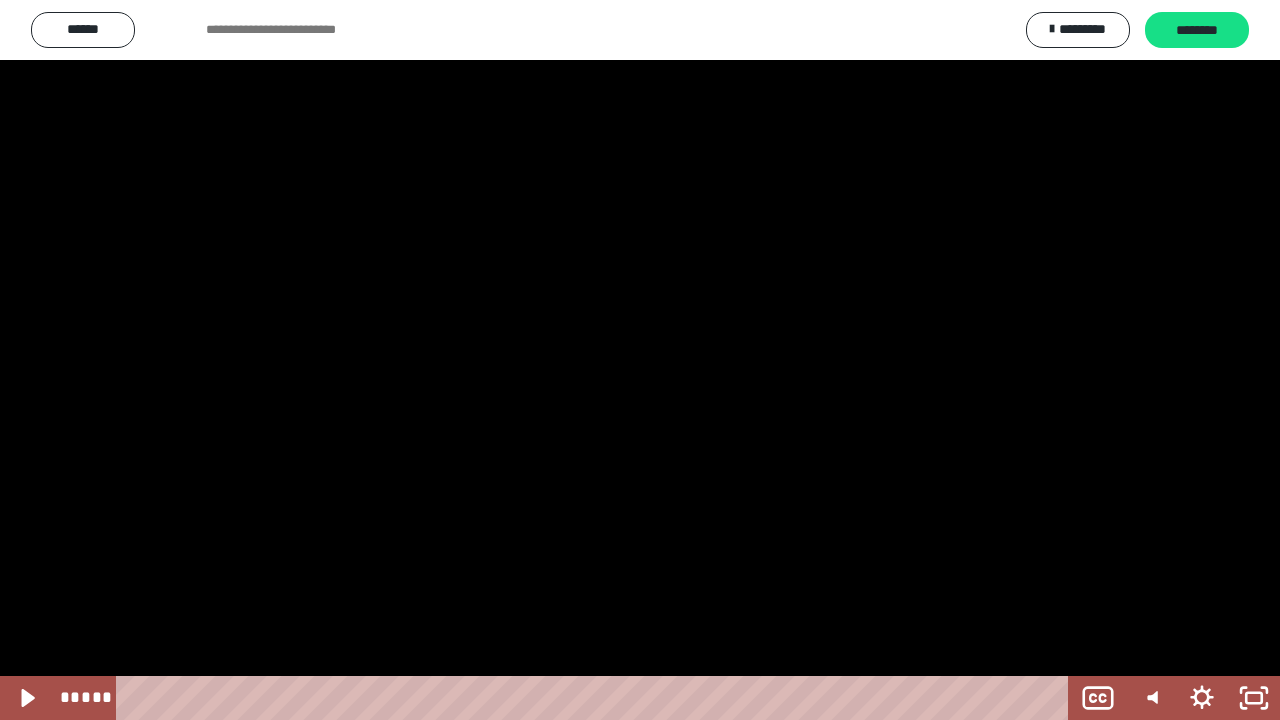 click at bounding box center [640, 360] 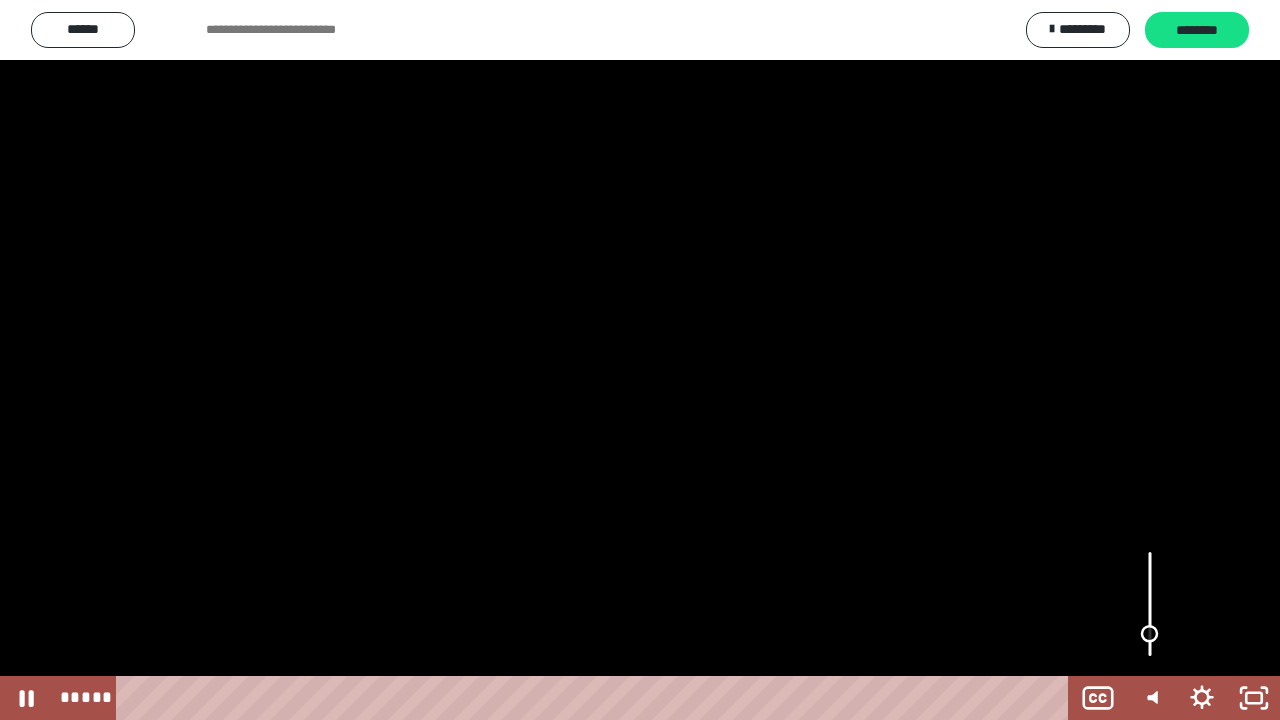 click at bounding box center [1149, 634] 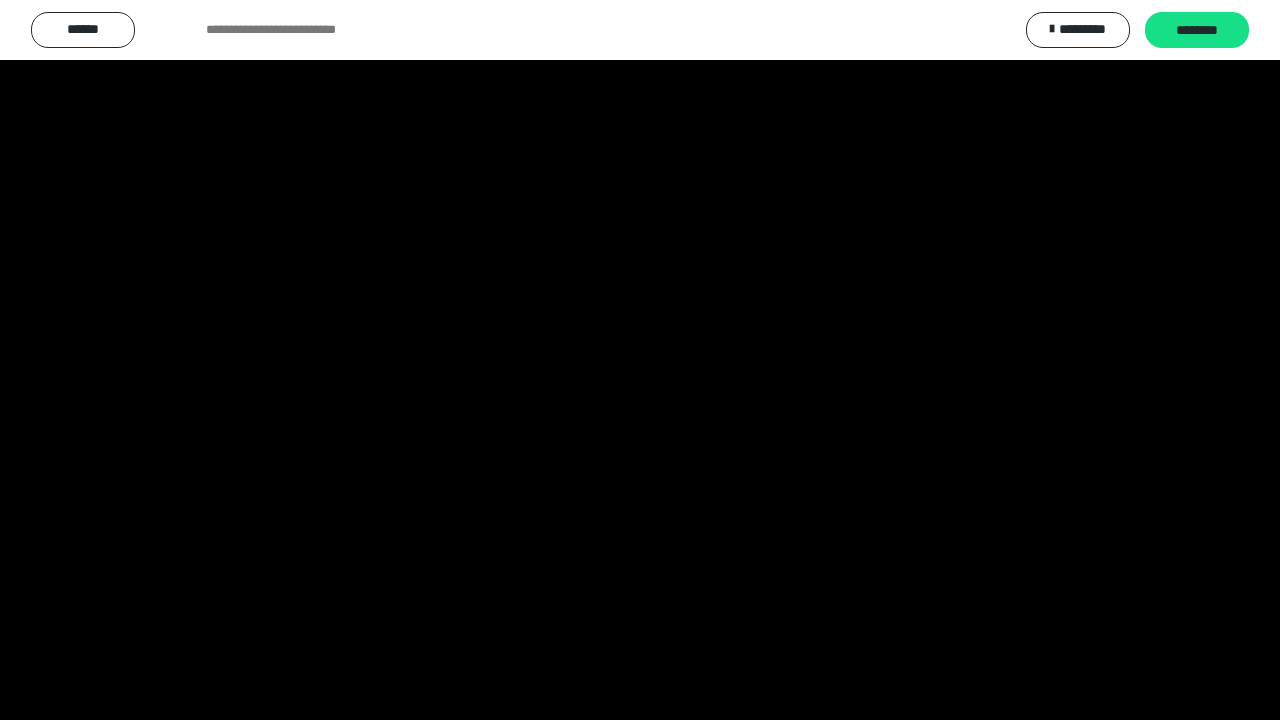 click at bounding box center [0, 0] 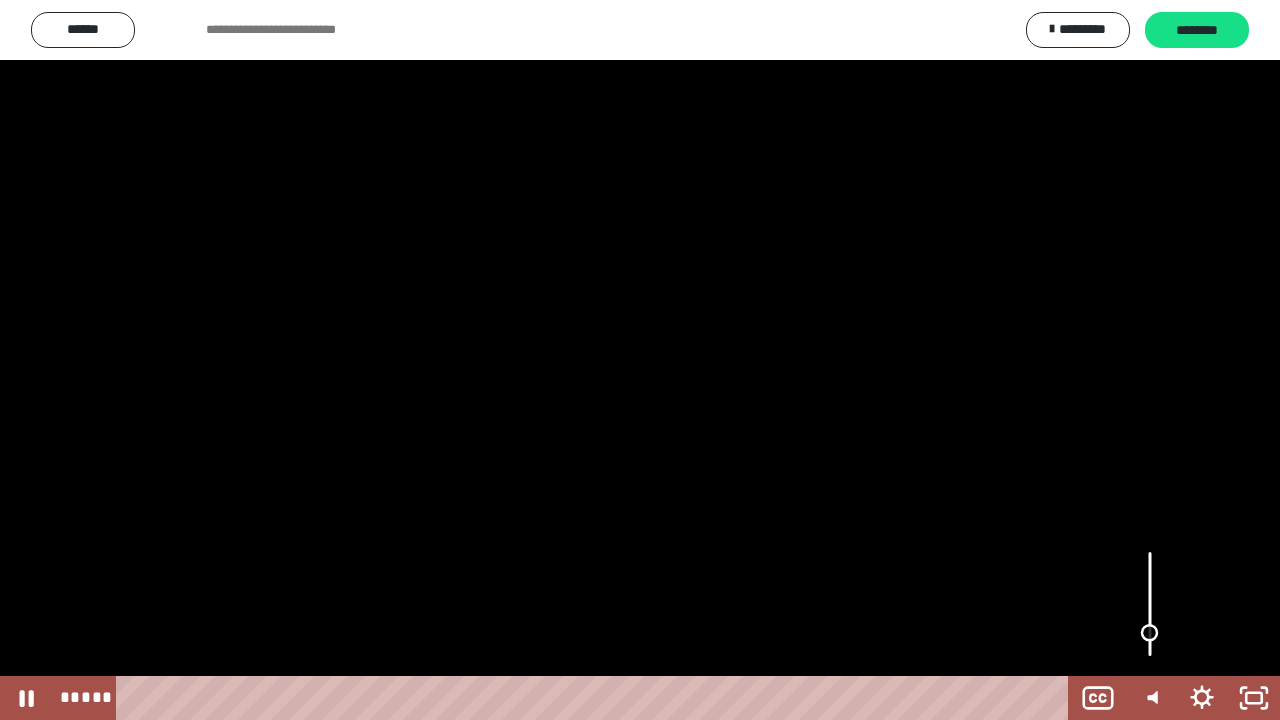 click at bounding box center [1150, 633] 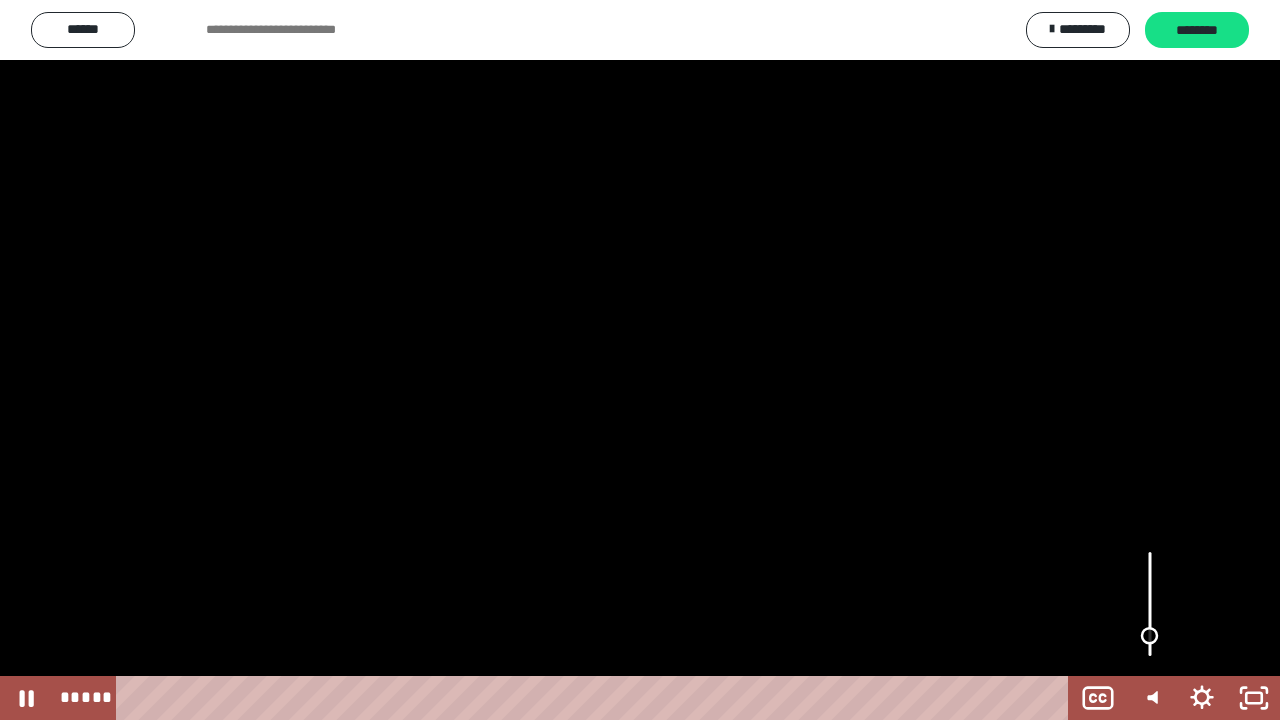 click at bounding box center (1150, 636) 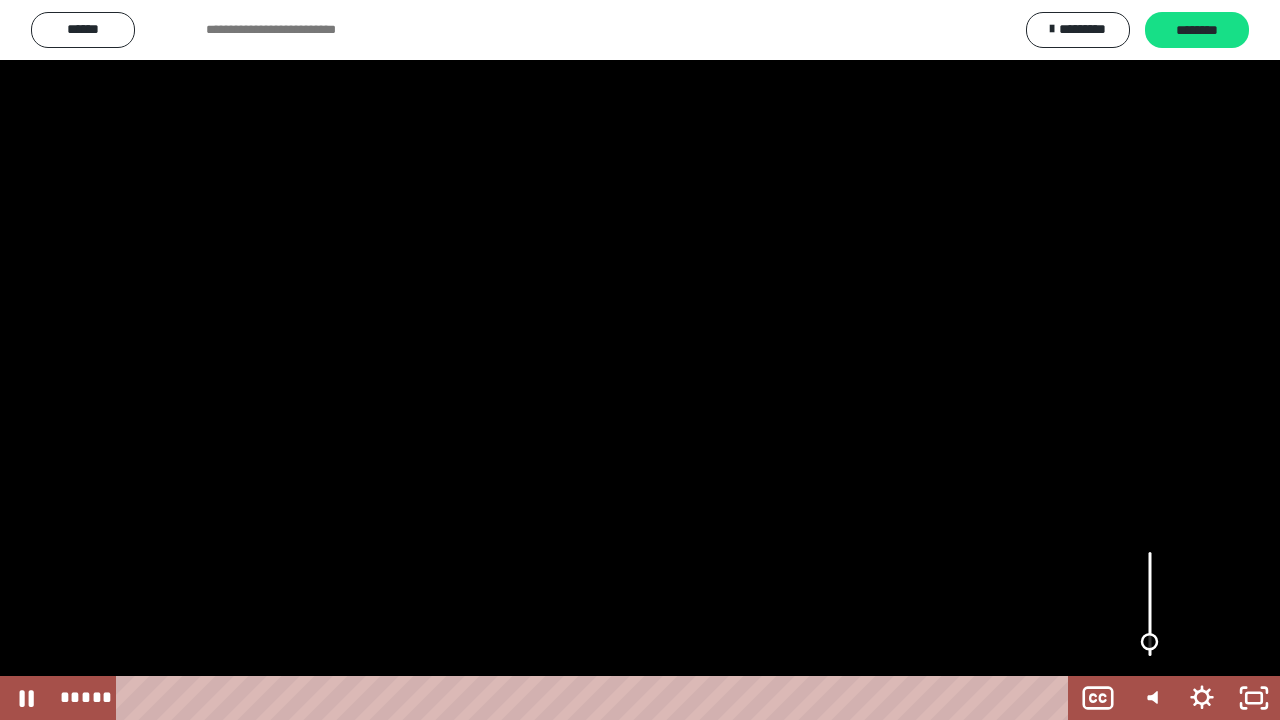 drag, startPoint x: 1148, startPoint y: 632, endPoint x: 1149, endPoint y: 643, distance: 11.045361 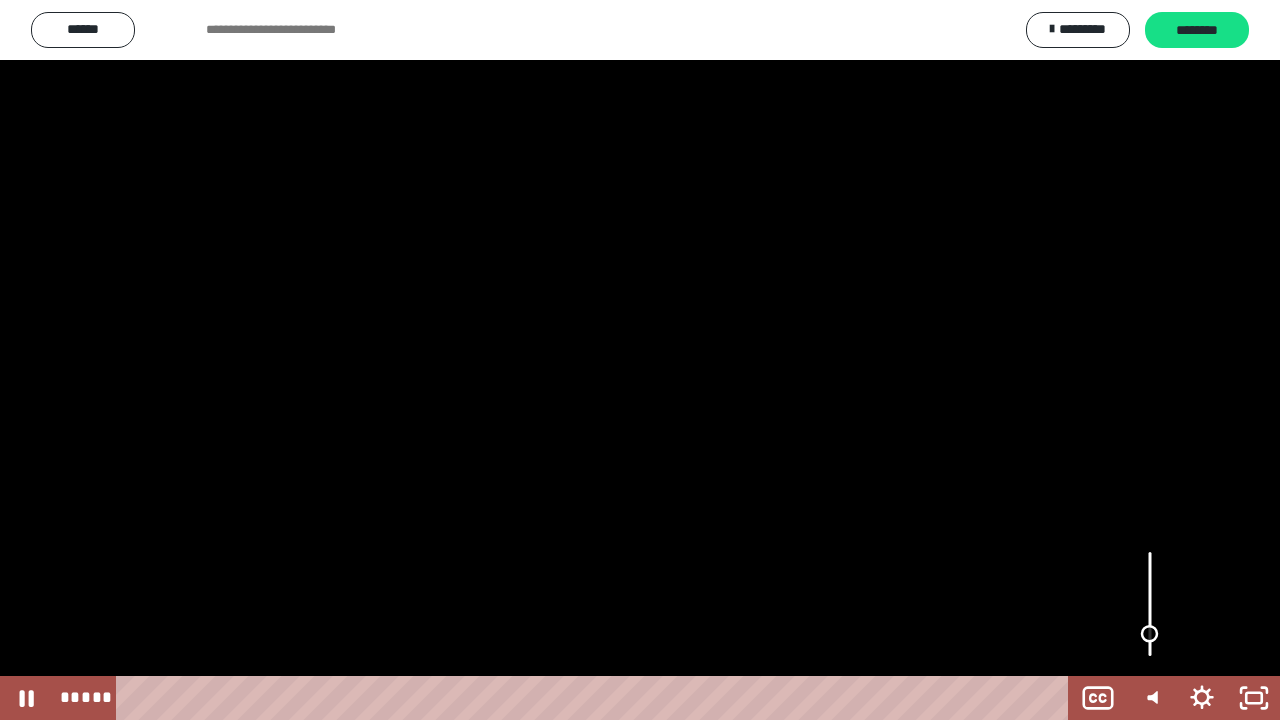 click at bounding box center (1150, 634) 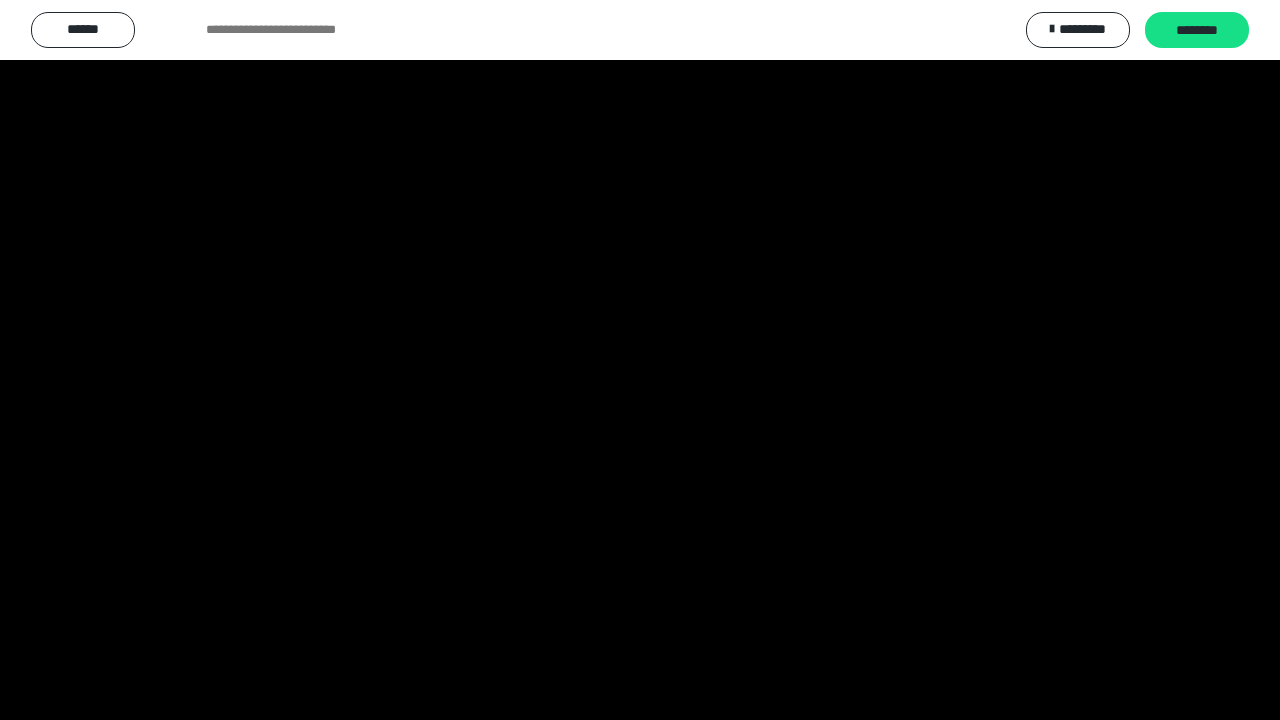 click at bounding box center [640, 360] 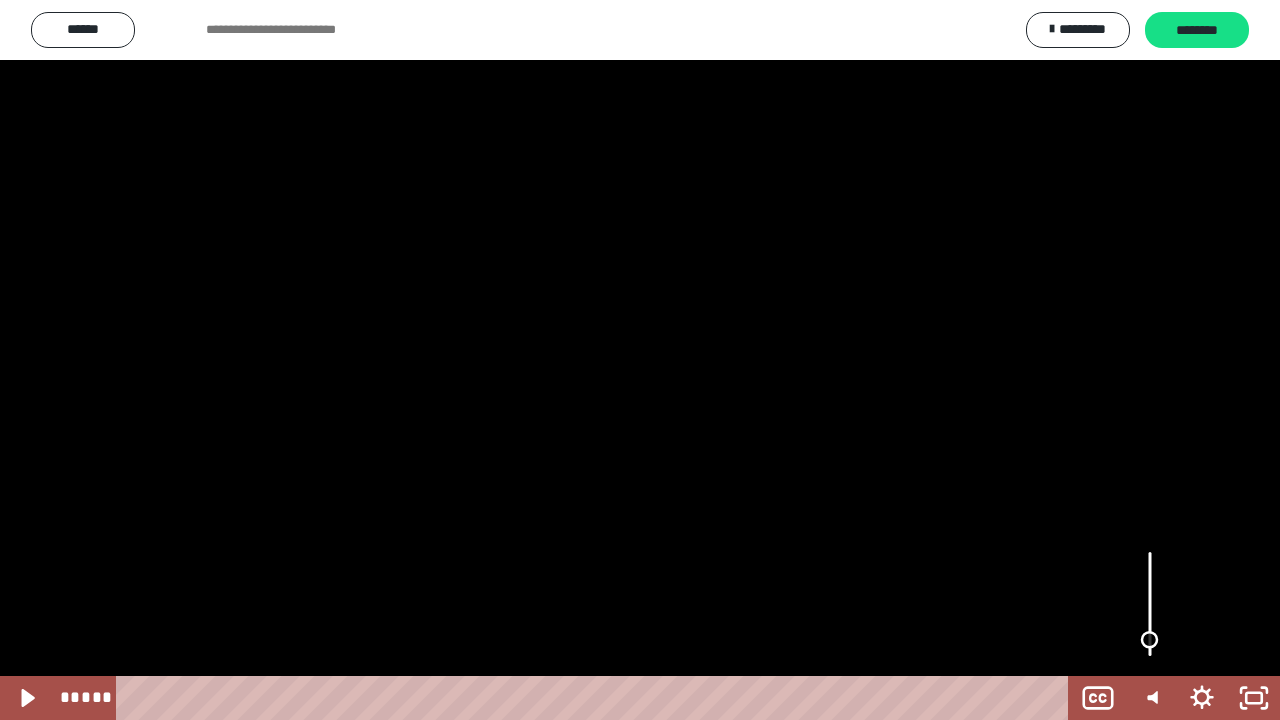 click at bounding box center (1150, 640) 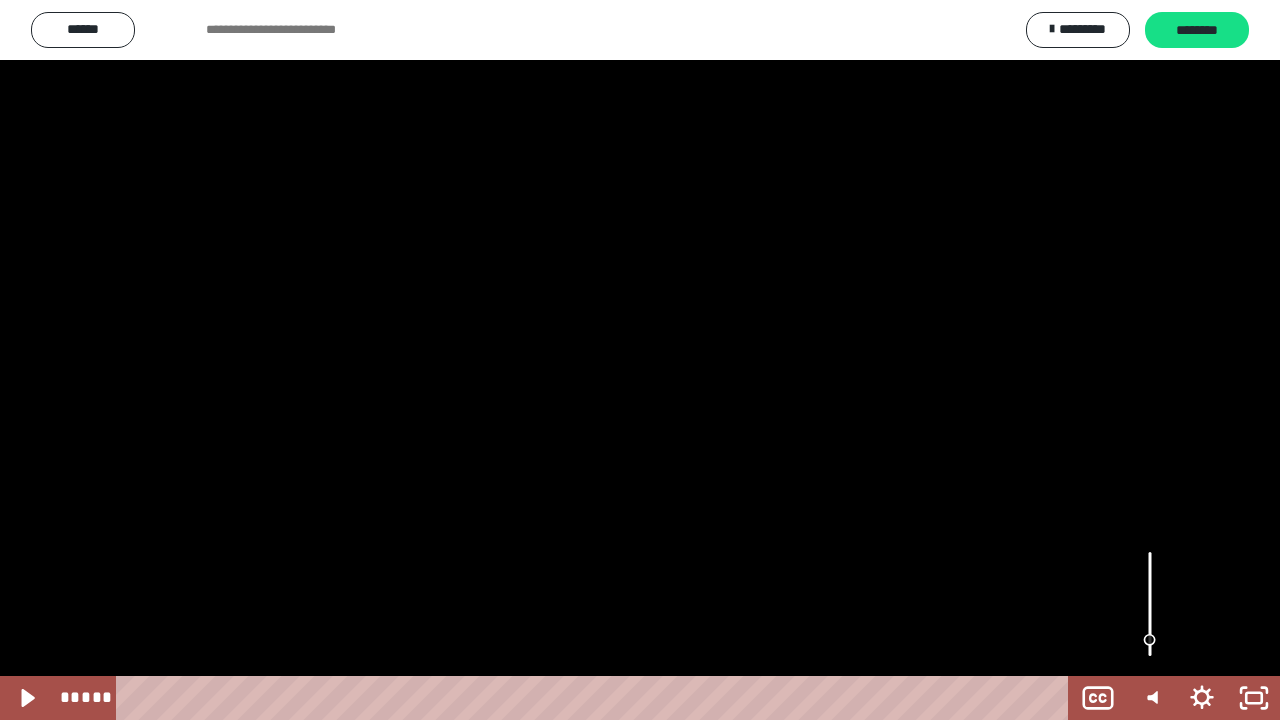 click at bounding box center [640, 360] 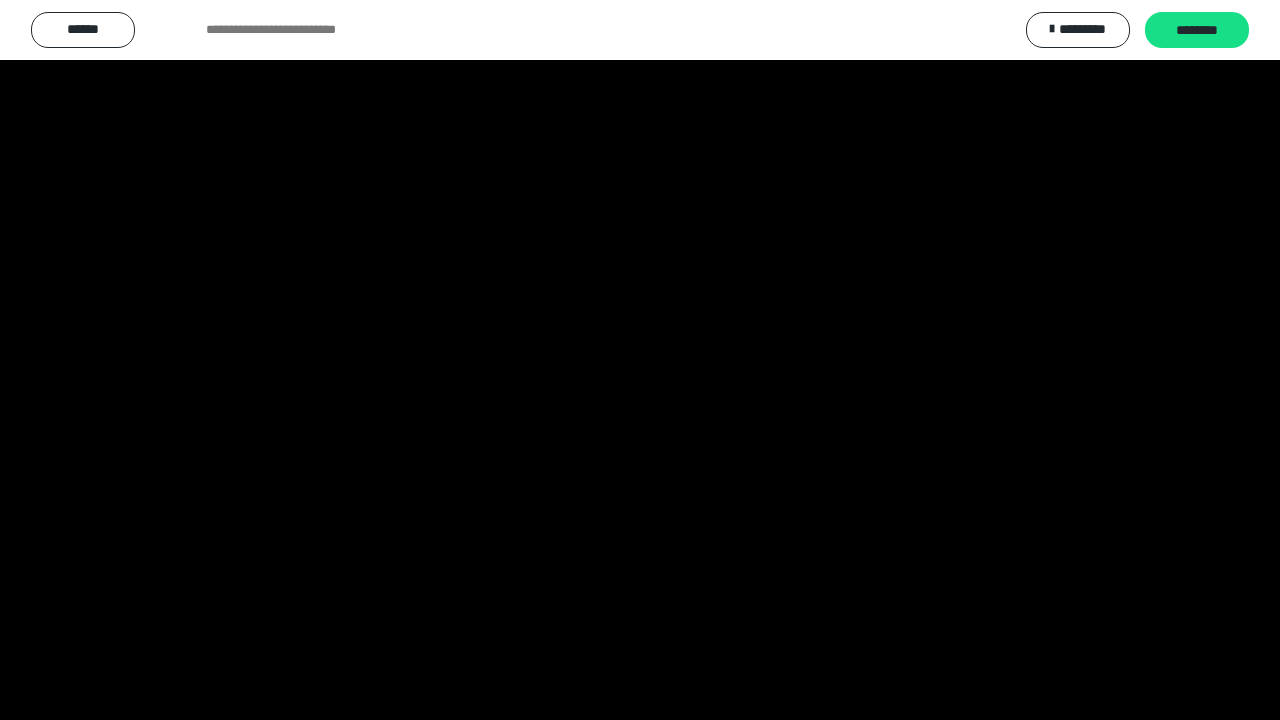 click at bounding box center (0, 0) 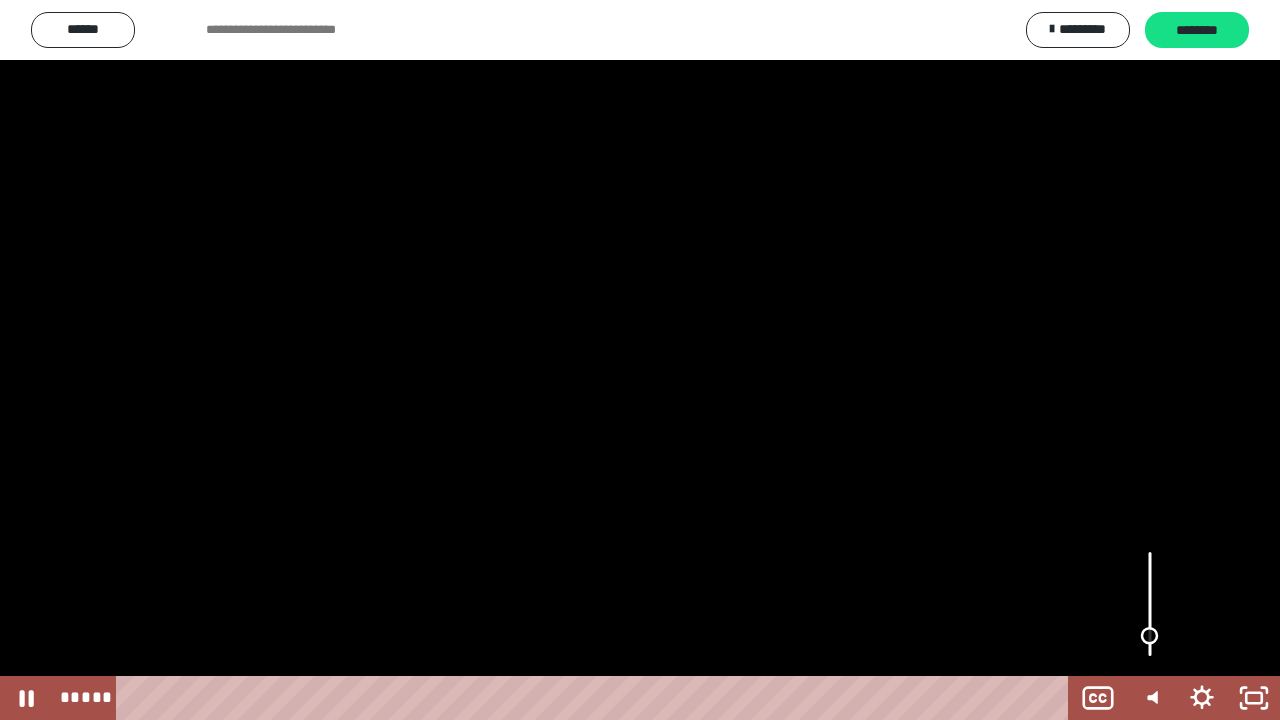 click at bounding box center (1150, 636) 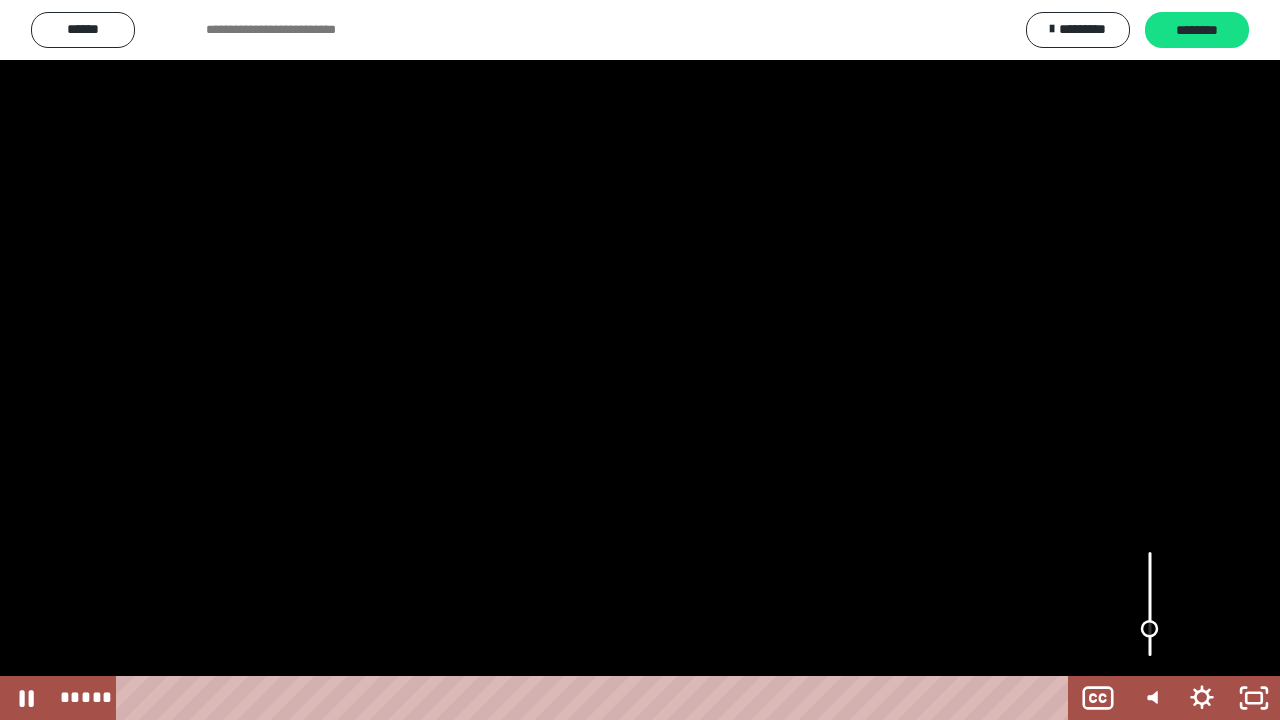click at bounding box center [1150, 629] 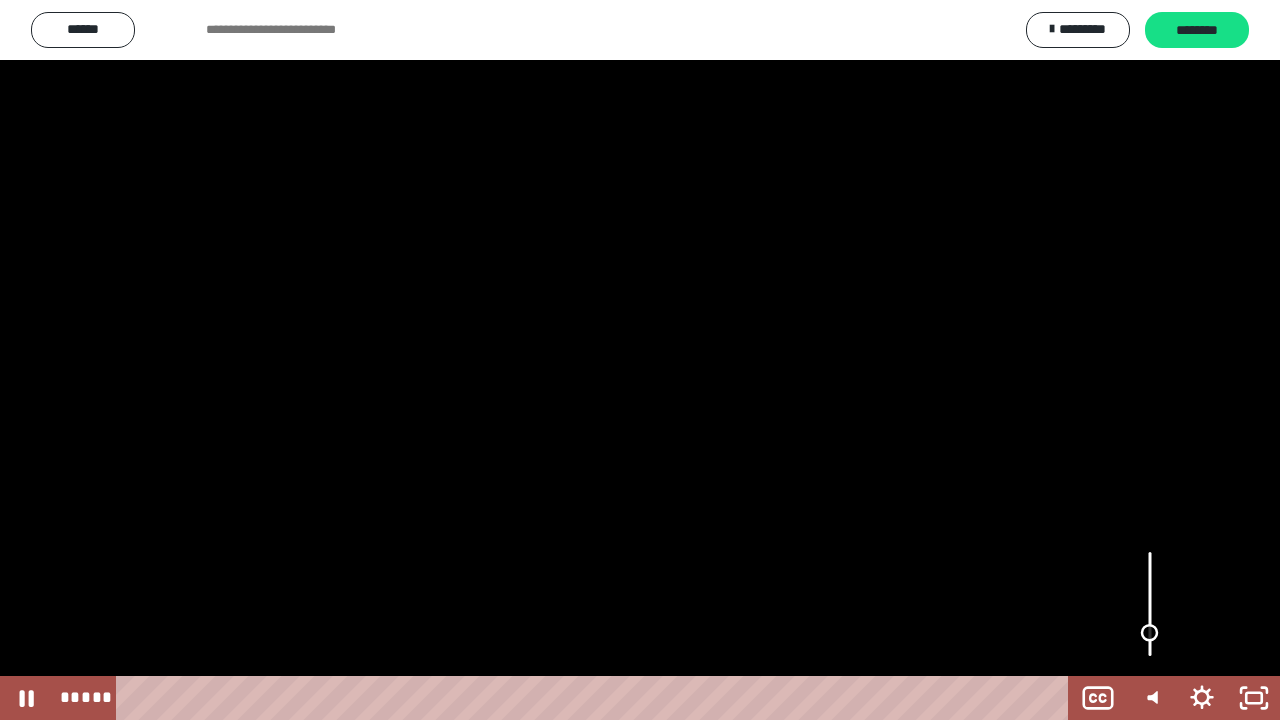 click at bounding box center [1150, 633] 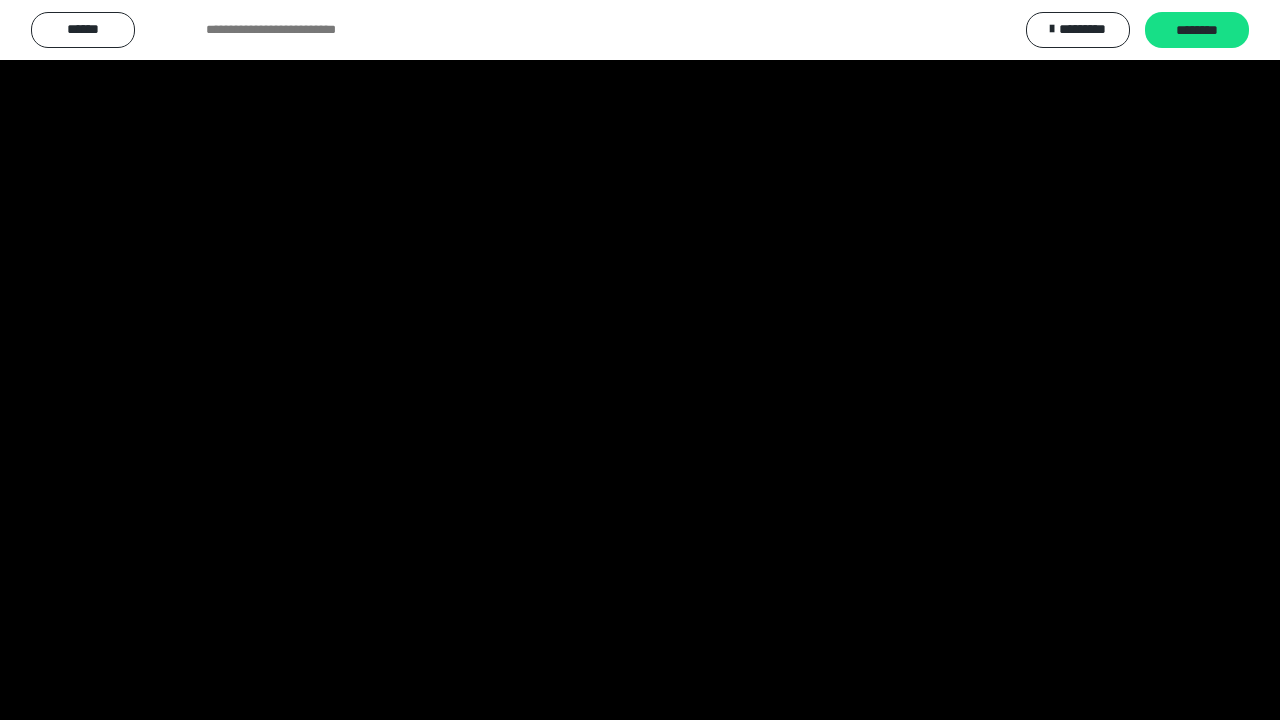 drag, startPoint x: 1025, startPoint y: 458, endPoint x: 1022, endPoint y: 433, distance: 25.179358 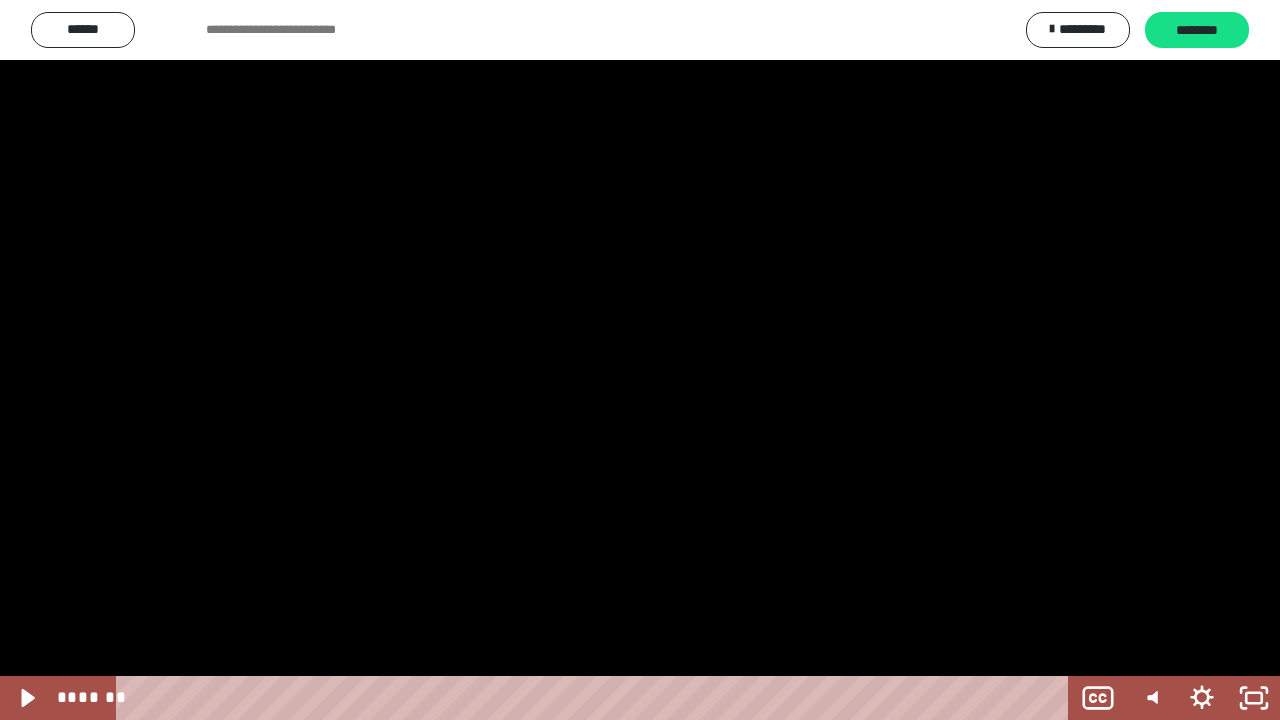 click at bounding box center (640, 360) 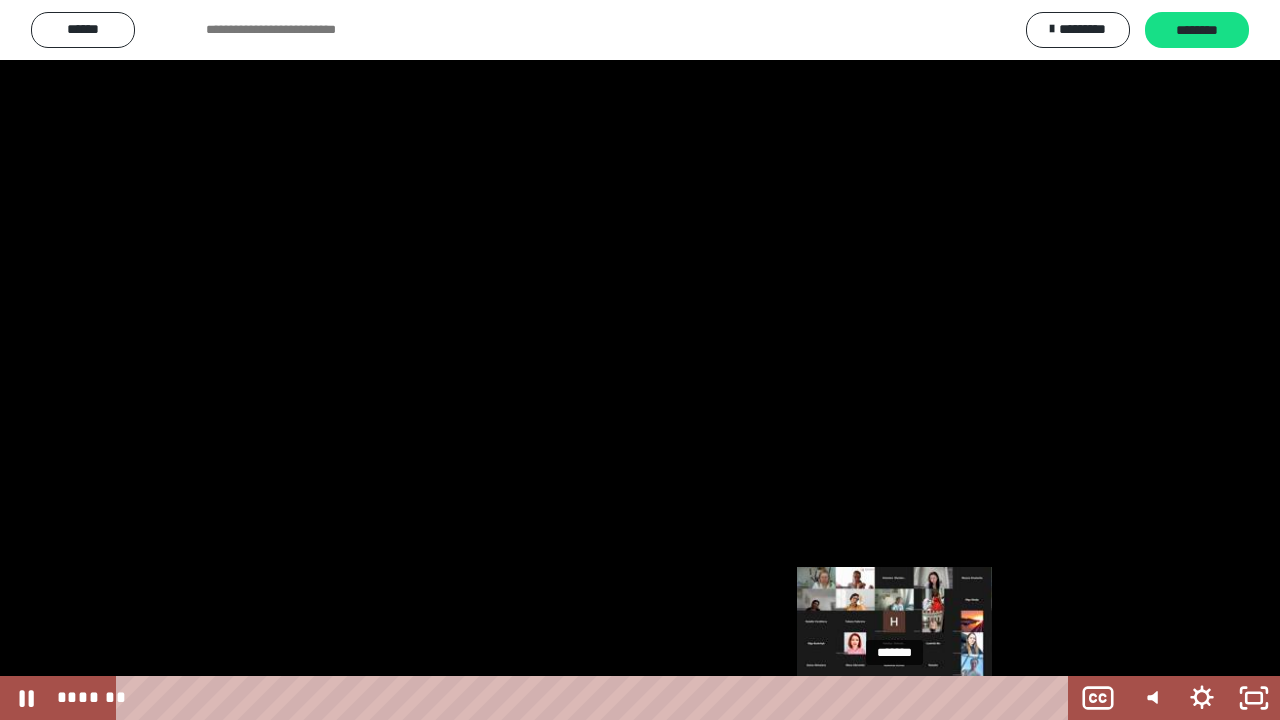 click on "*******" at bounding box center [596, 698] 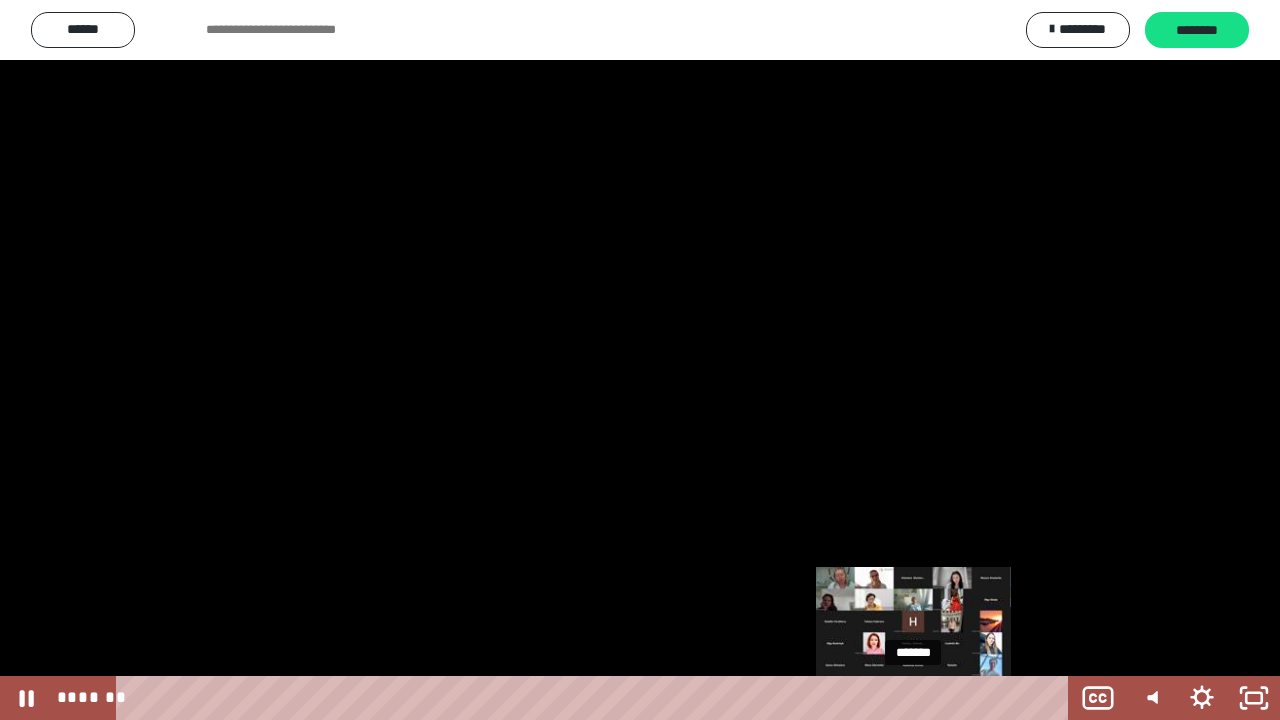 click on "*******" at bounding box center [596, 698] 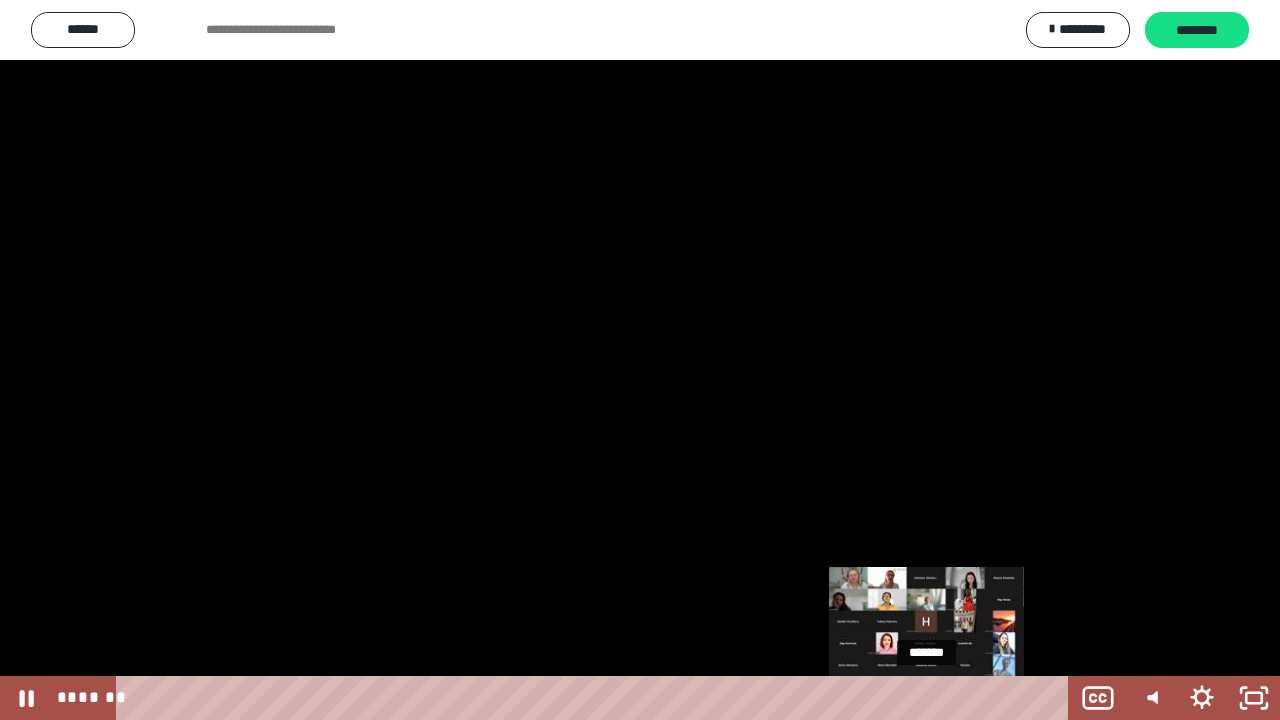 click on "*******" at bounding box center [596, 698] 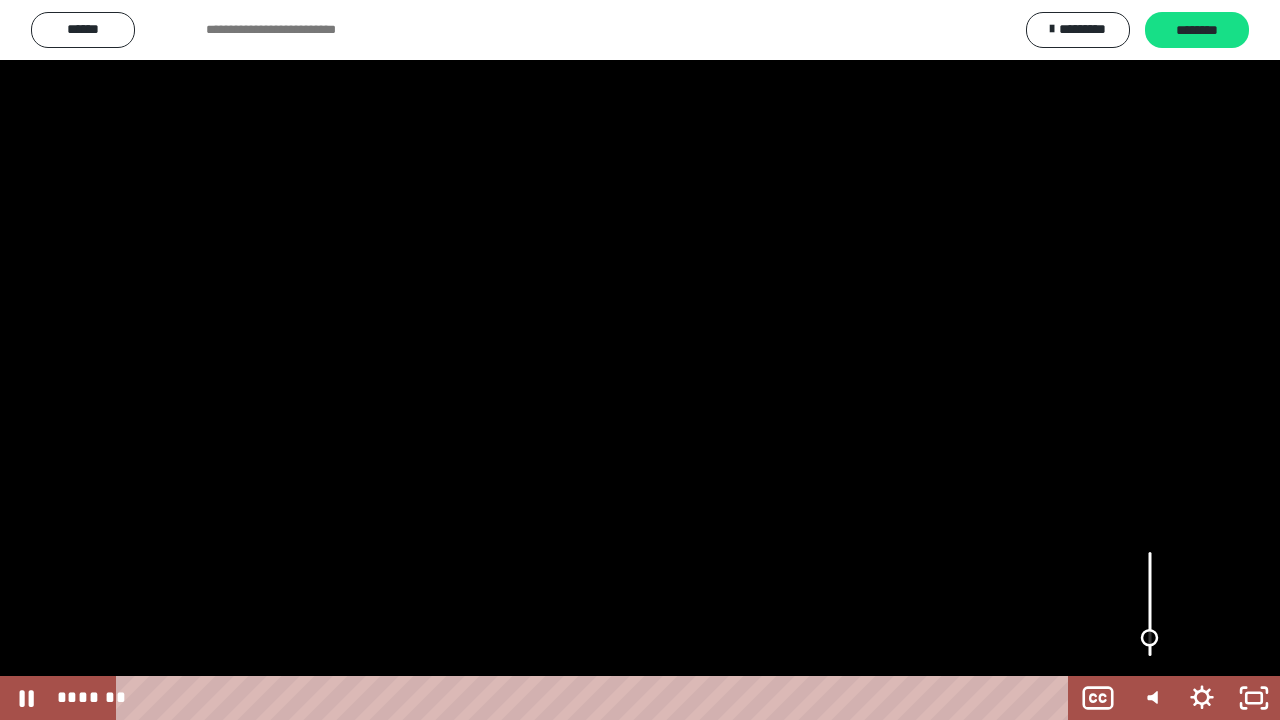 click at bounding box center (1150, 638) 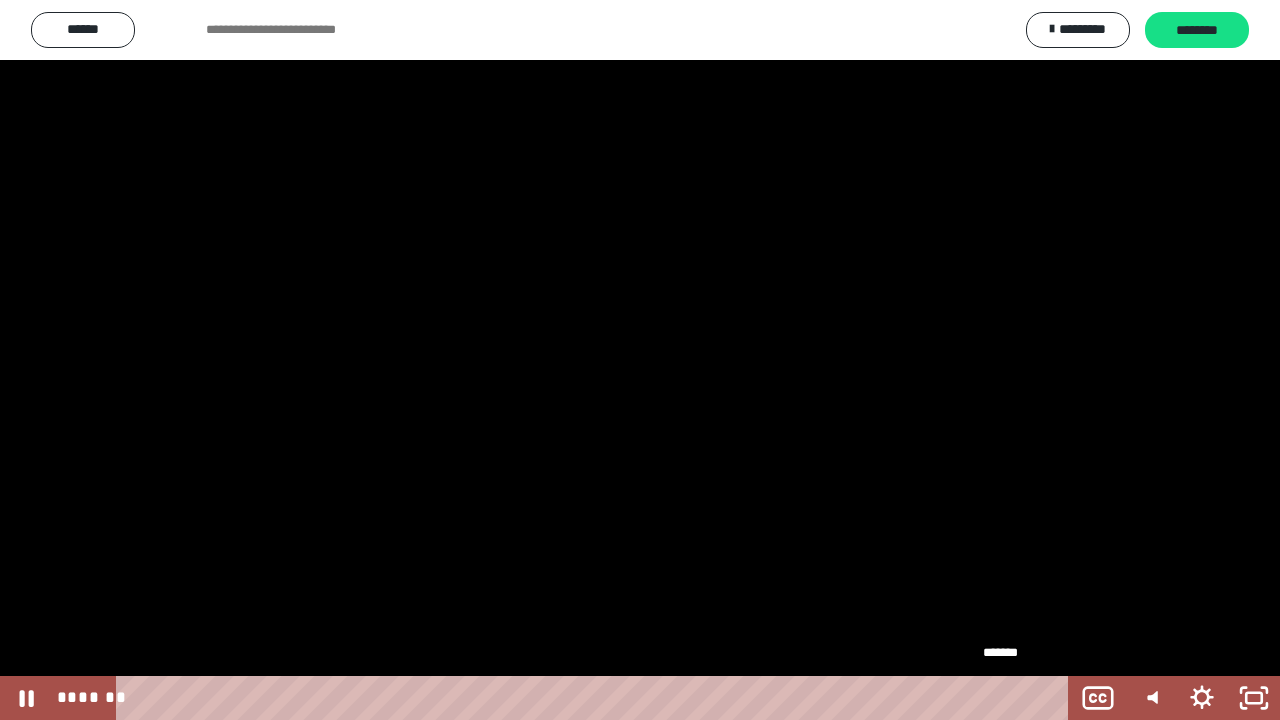 click at bounding box center [1000, 698] 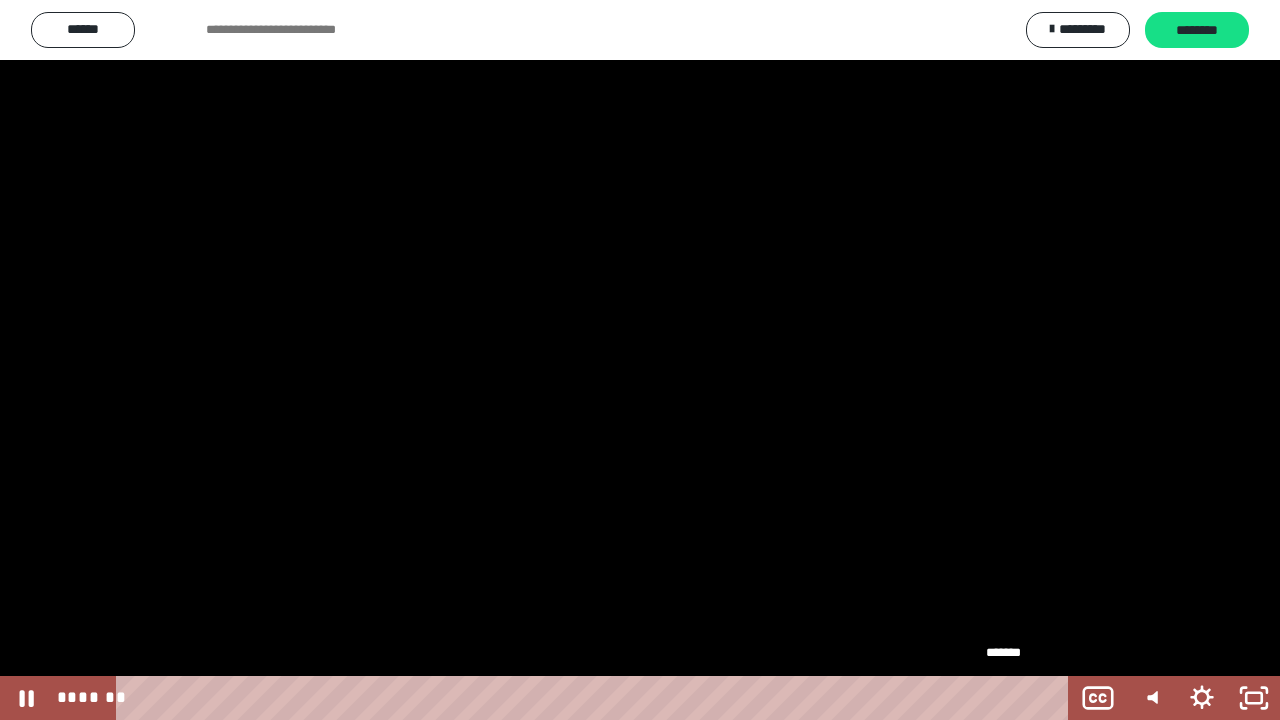 click at bounding box center [1003, 698] 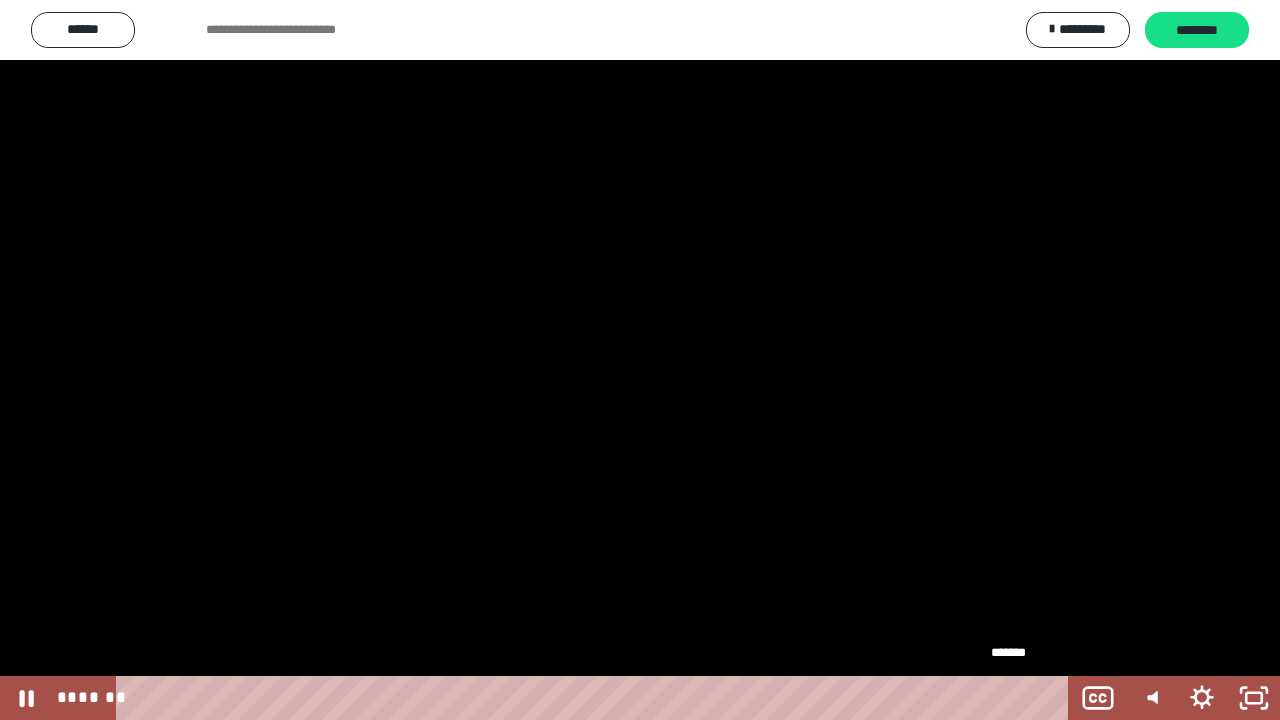 click on "*******" at bounding box center (596, 698) 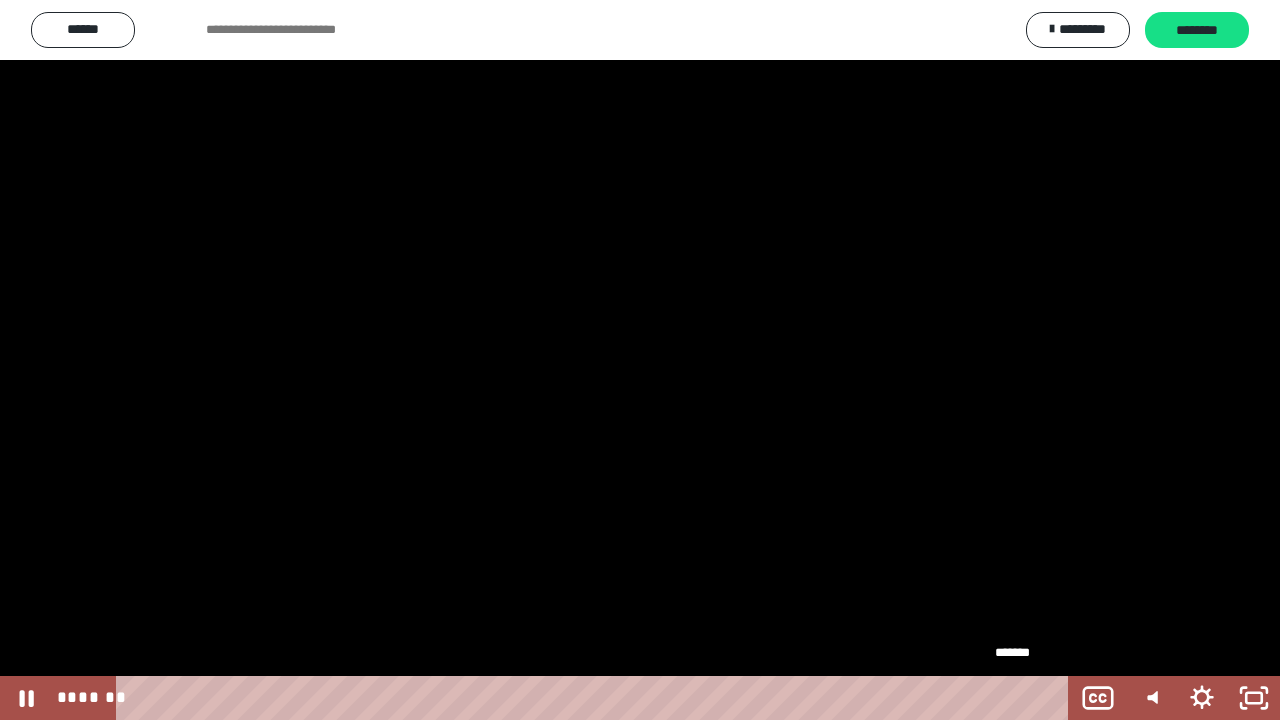 click on "*******" at bounding box center (596, 698) 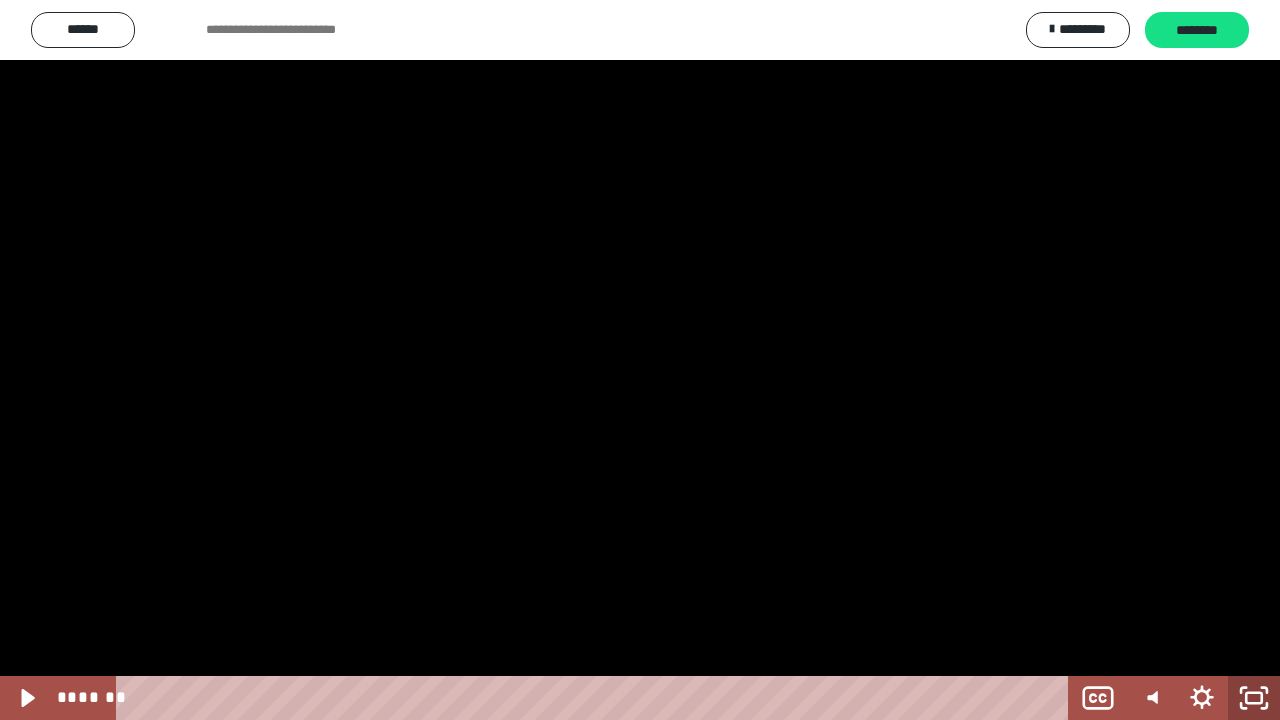click 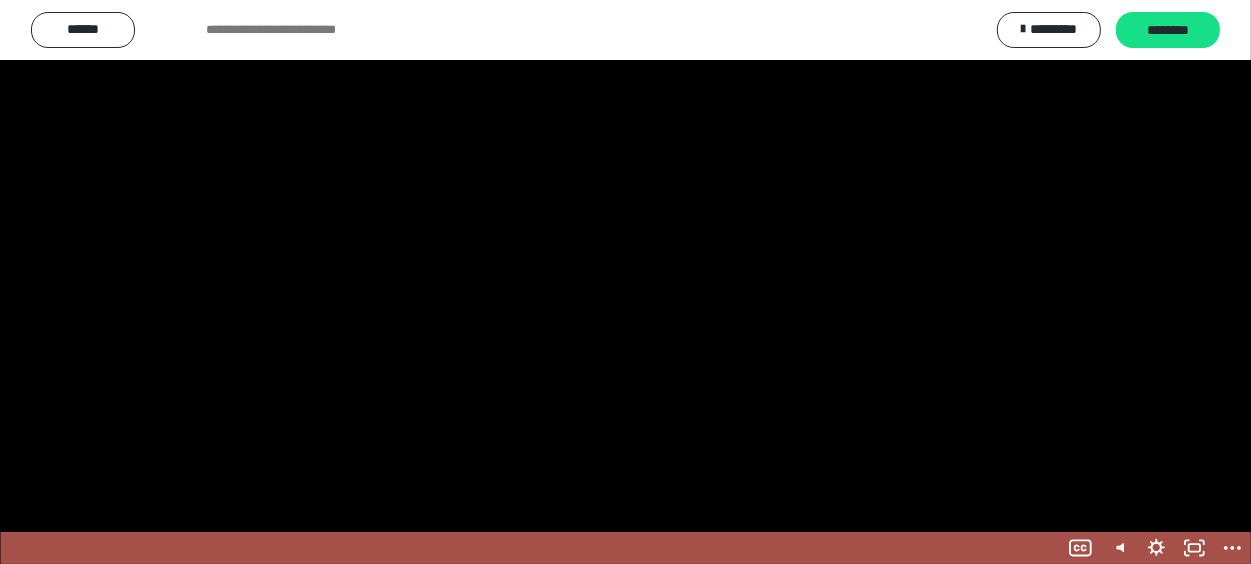 scroll, scrollTop: 1347, scrollLeft: 0, axis: vertical 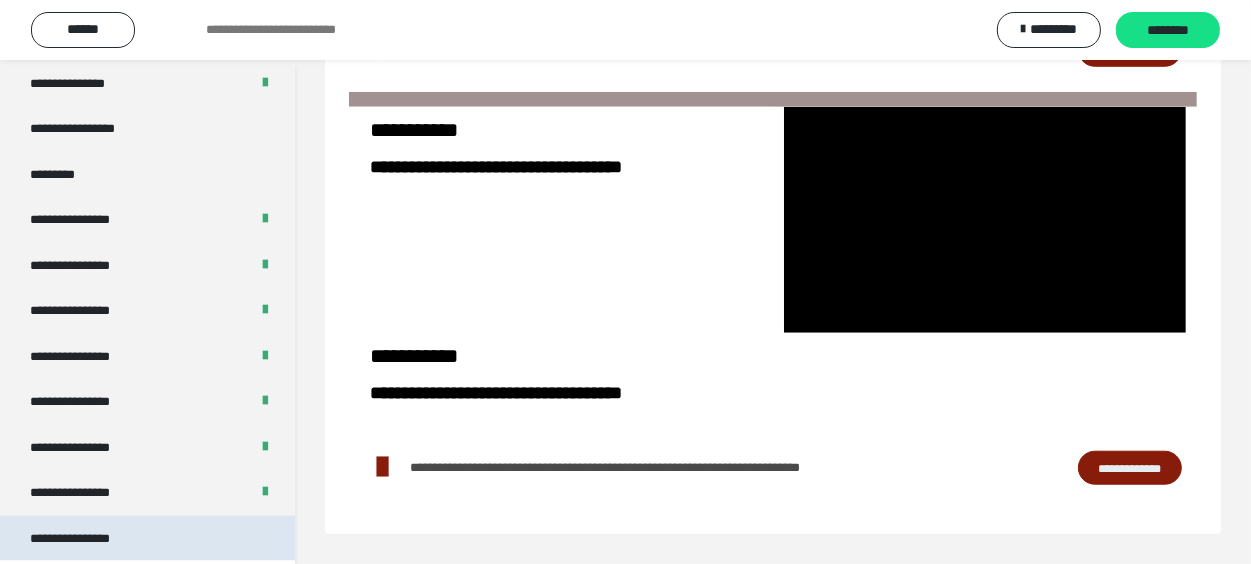 click on "**********" at bounding box center [147, 539] 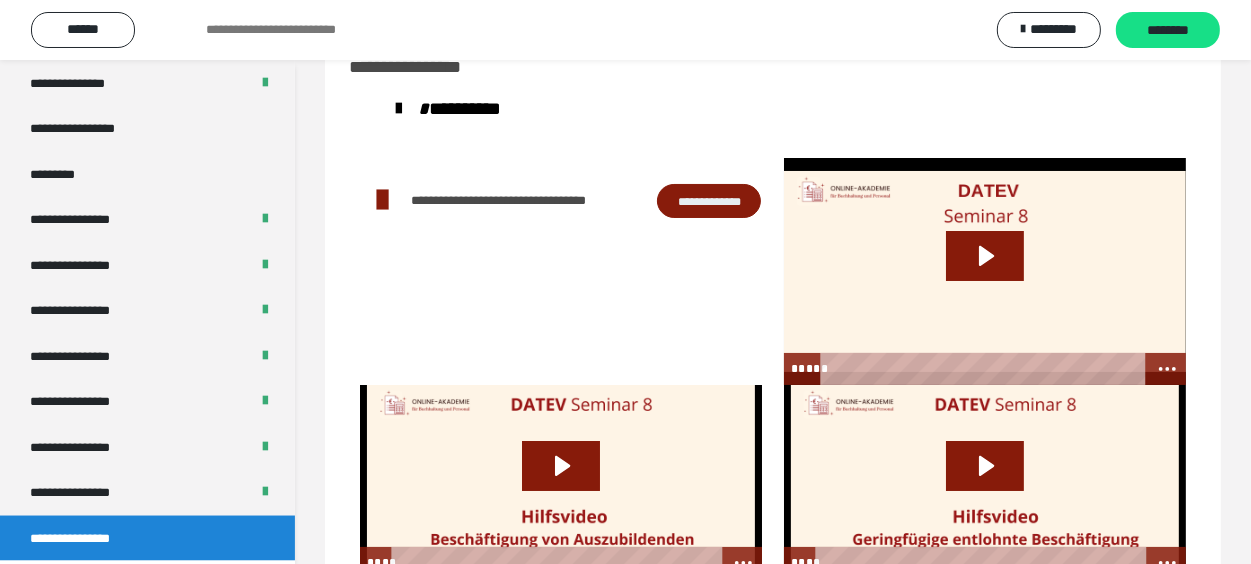 scroll, scrollTop: 128, scrollLeft: 0, axis: vertical 